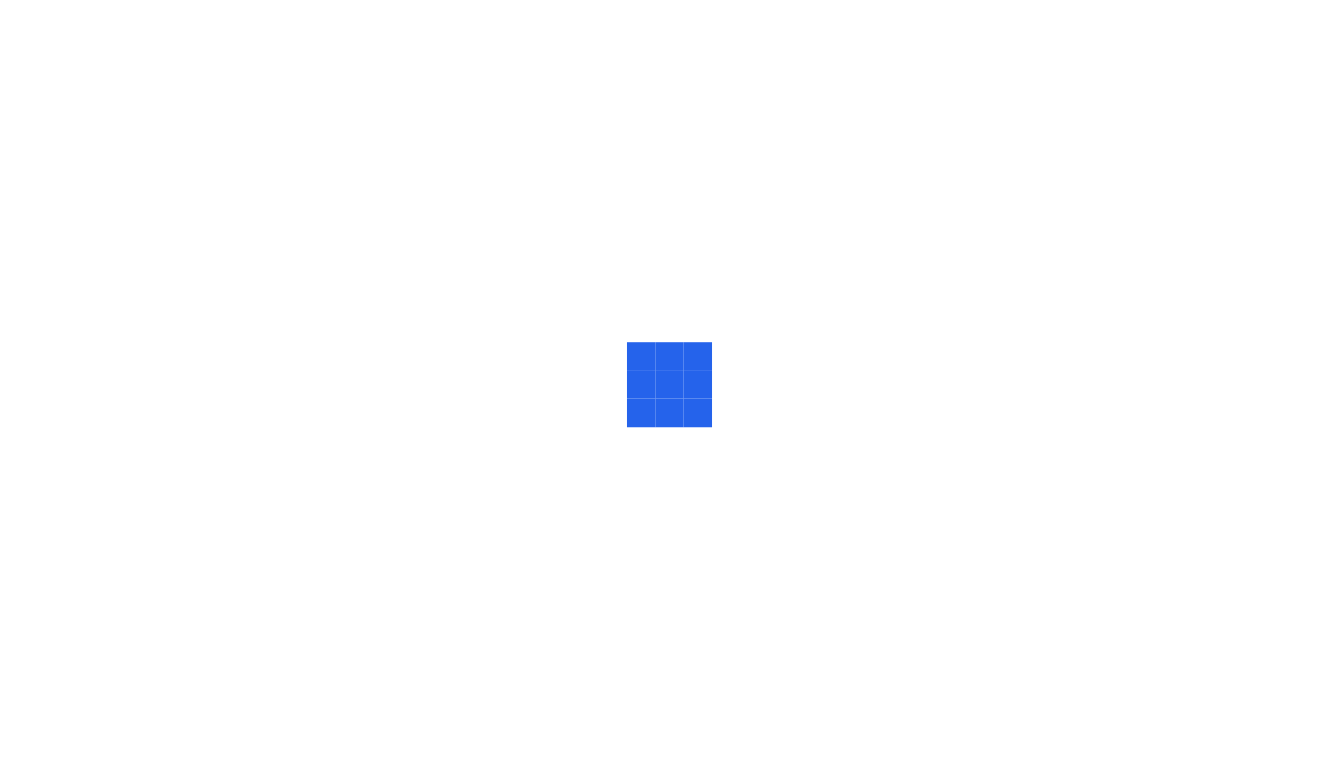 scroll, scrollTop: 0, scrollLeft: 0, axis: both 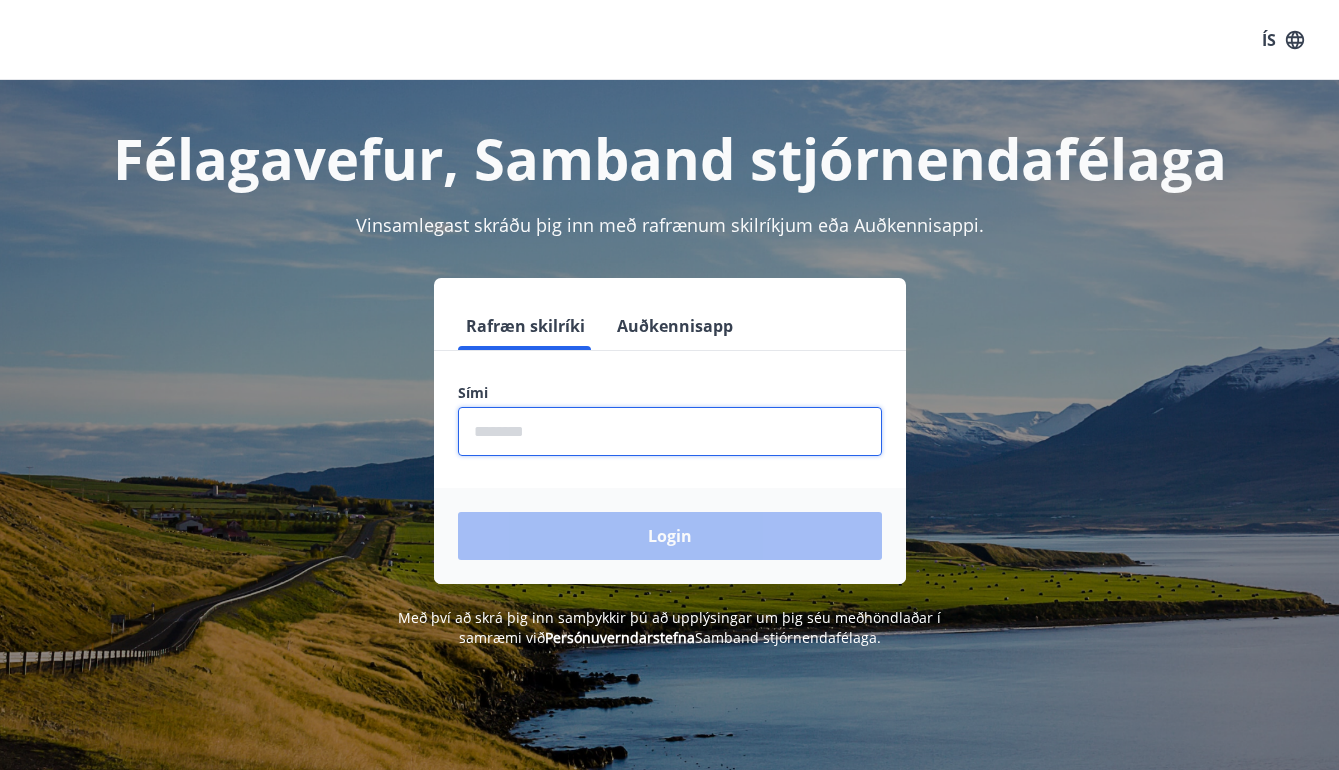 click at bounding box center (670, 431) 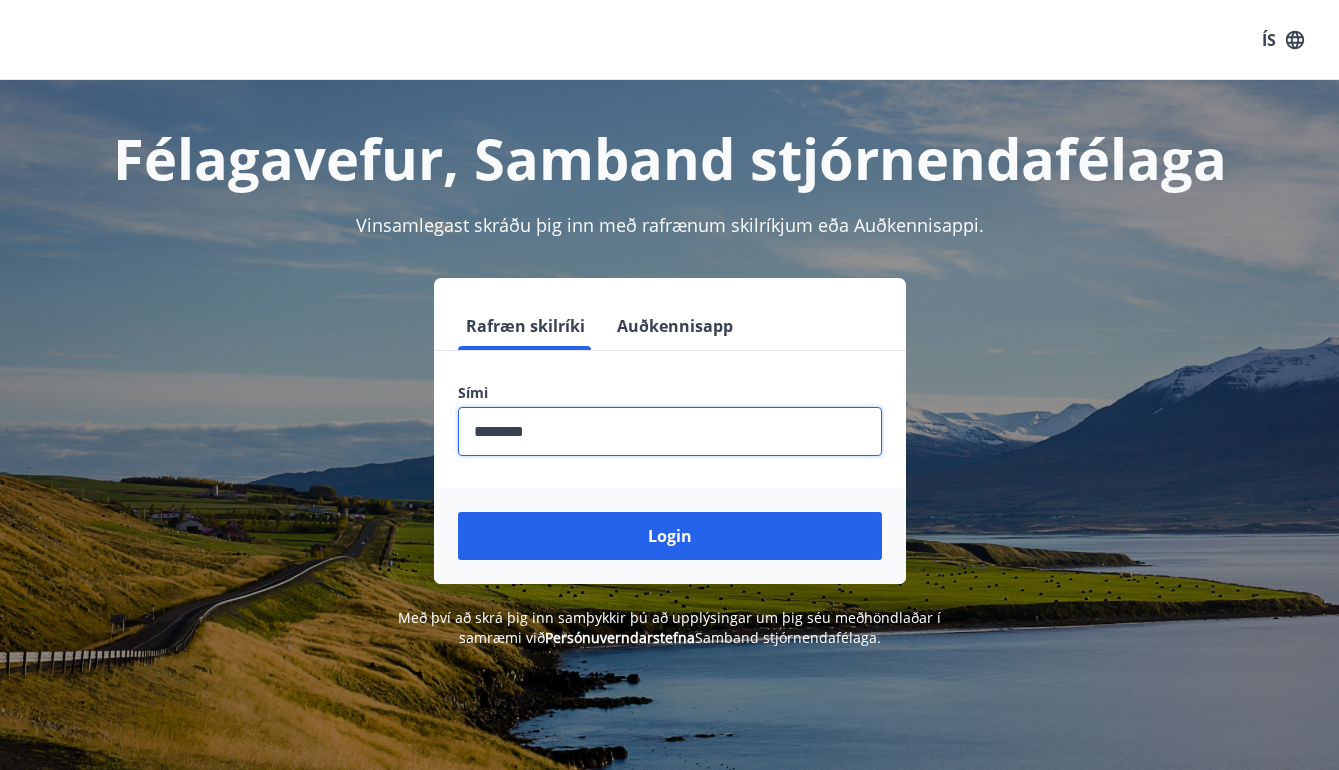type on "********" 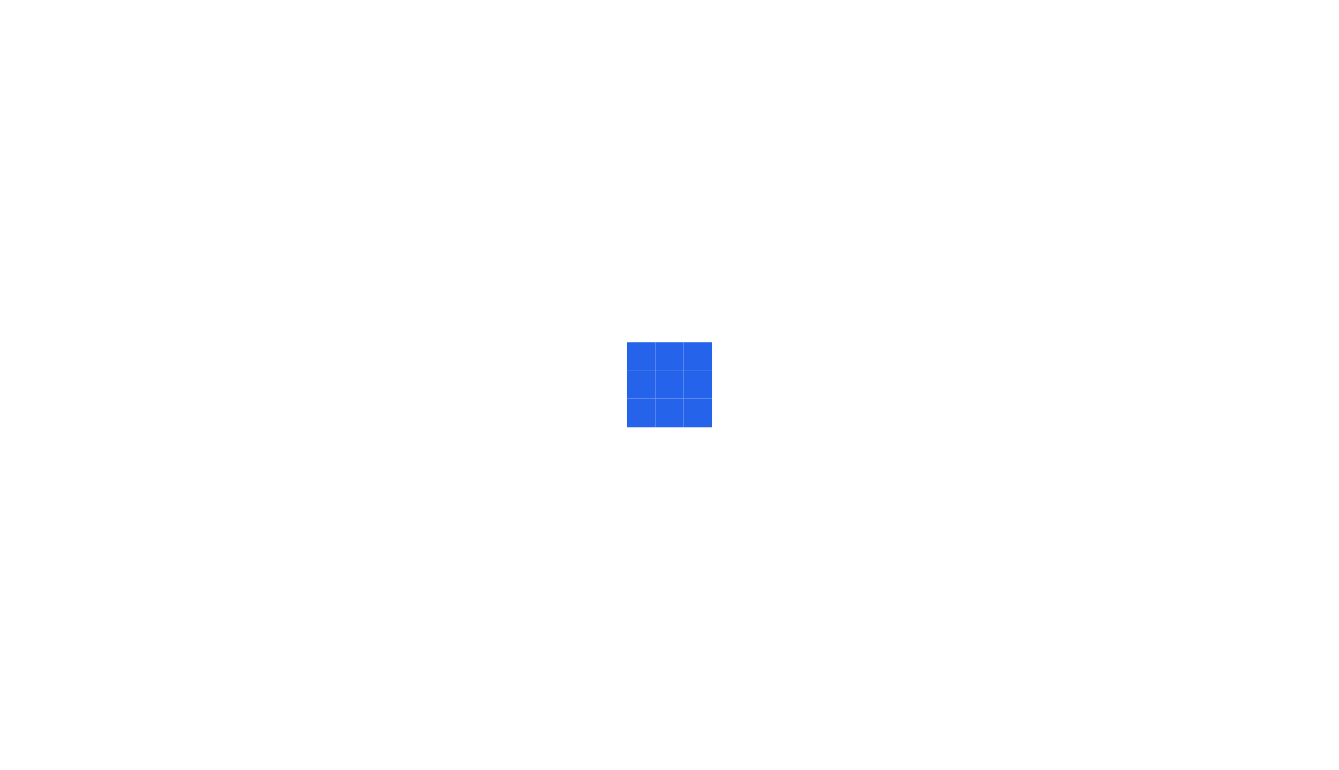 scroll, scrollTop: 0, scrollLeft: 0, axis: both 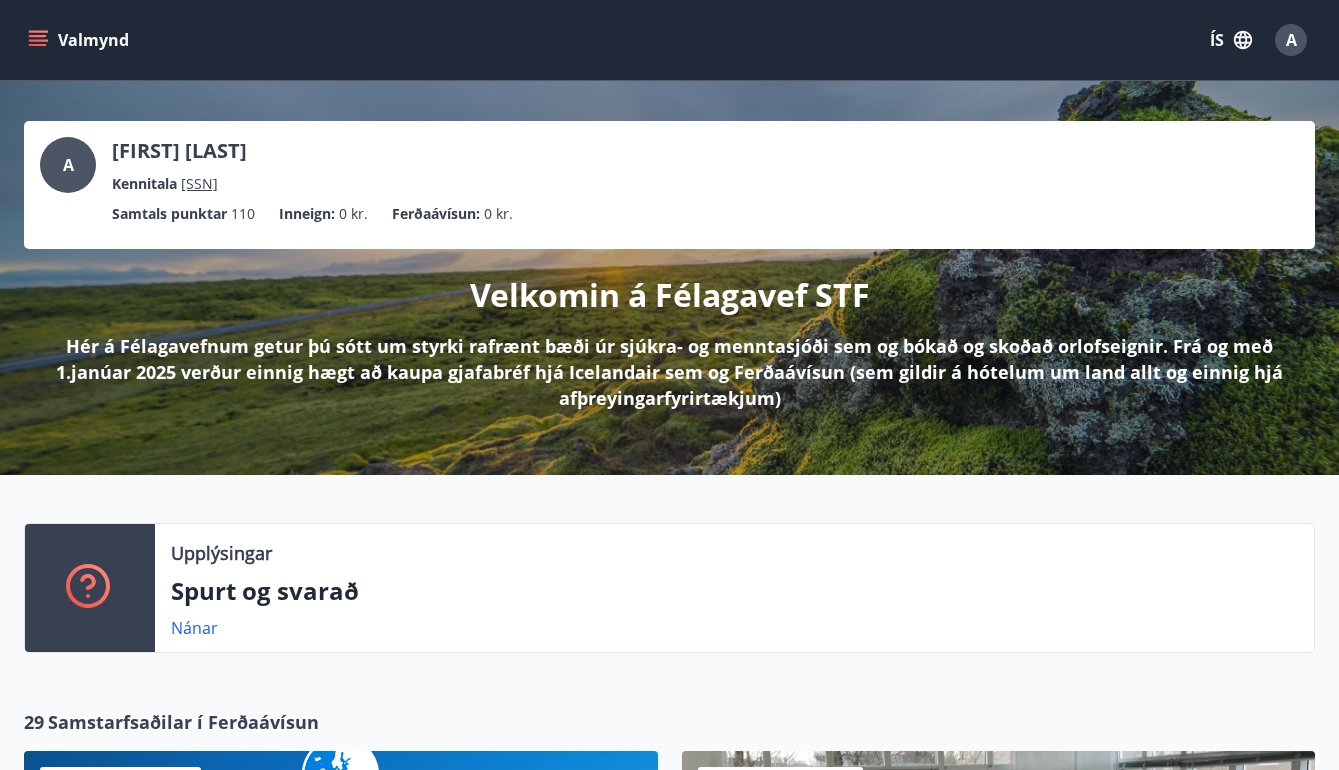 click on "A [FIRST] [LAST] Kennitala [SSN]" at bounding box center [669, 166] 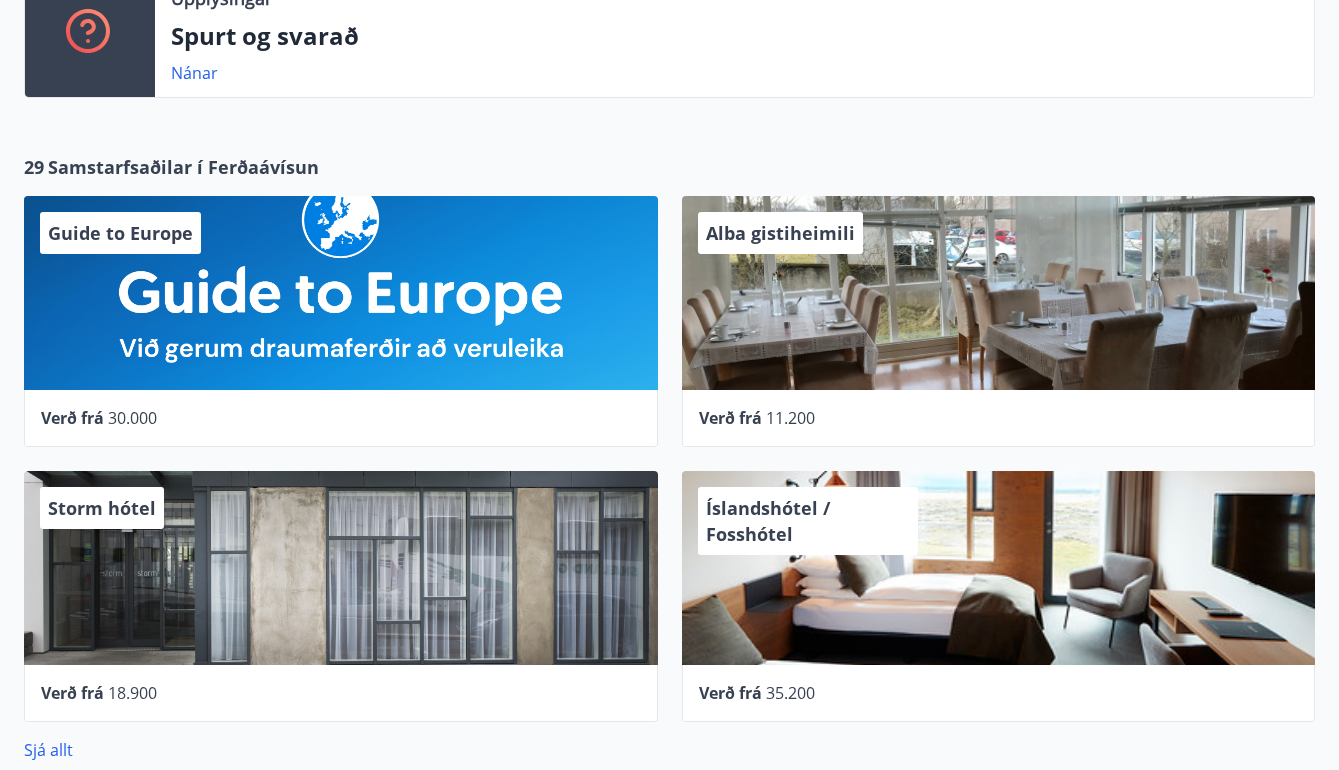scroll, scrollTop: 800, scrollLeft: 0, axis: vertical 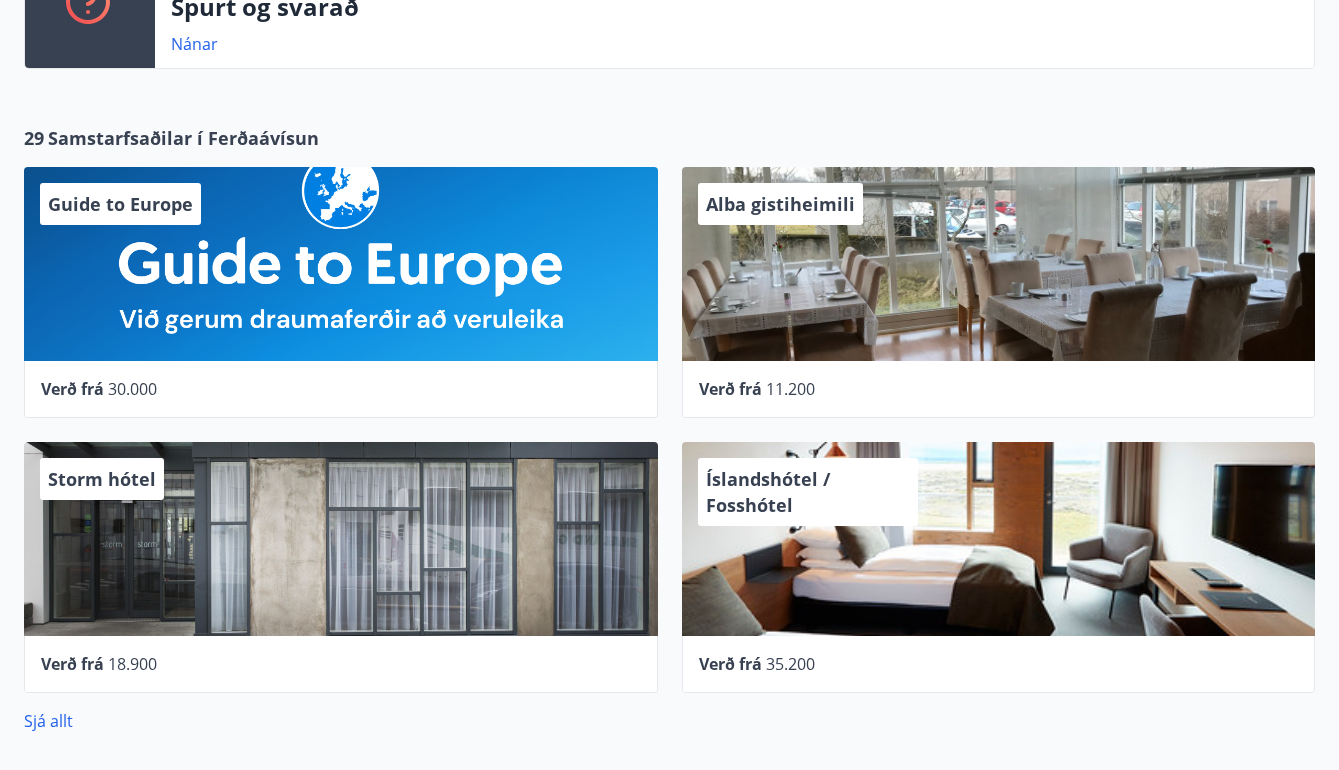 click on "Upplýsingar Spurt og svarað Nánar" at bounding box center (734, 4) 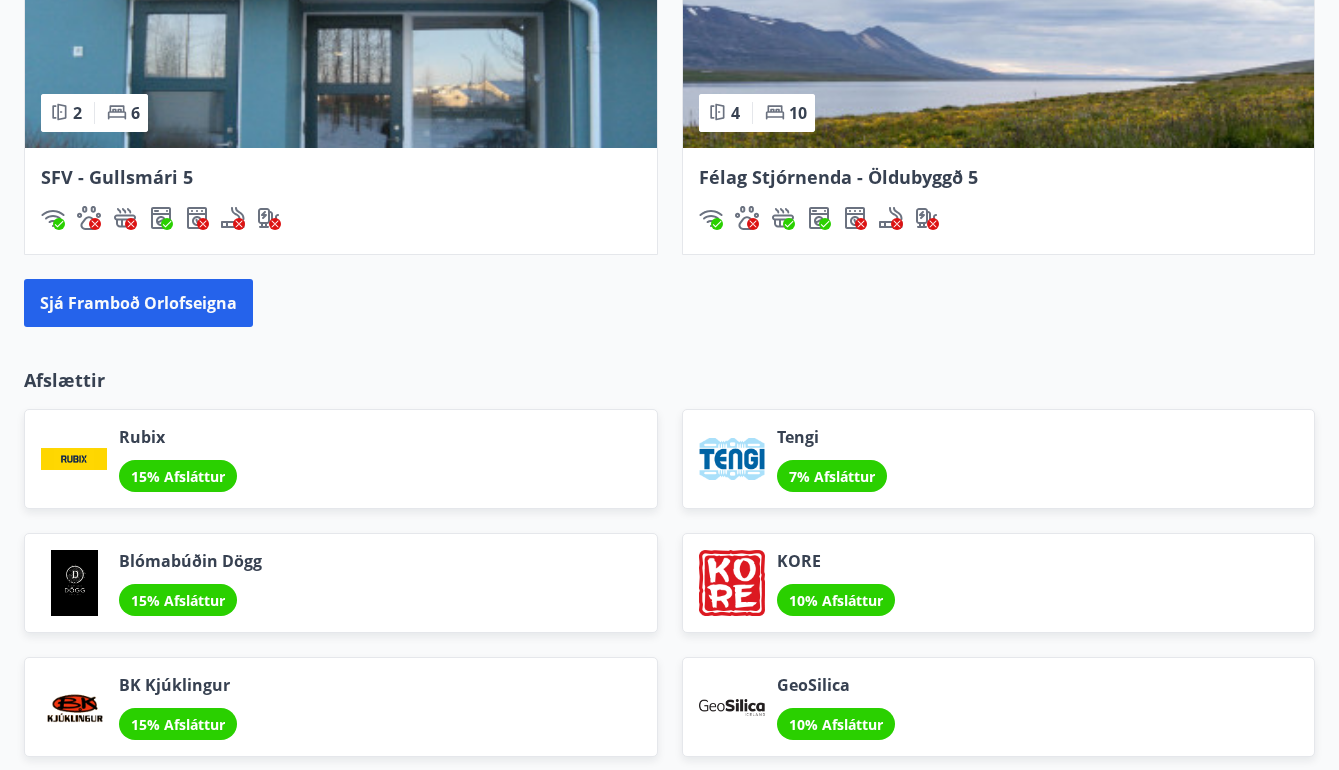 scroll, scrollTop: 2075, scrollLeft: 0, axis: vertical 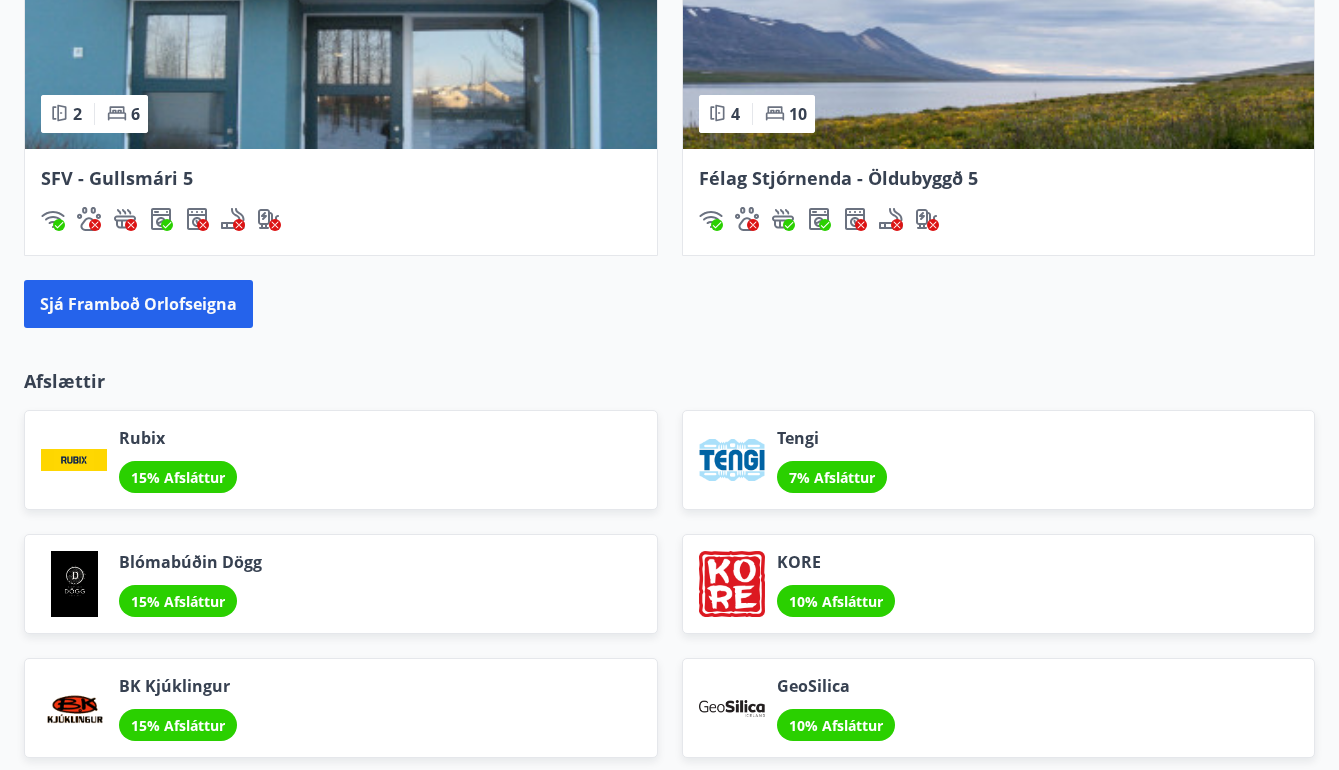 click on "Orlofseignir Höfuðborgarsvæðið 76   fm 2 4 STA - Sóltún 28 Íbúð 304 Höfuðborgarsvæðið 87   fm 2 4 Félag Stjórnenda - Þorrasalir 17a - 211 Höfuðborgarsvæðið 90   fm 2 6 SFV - Gullsmári 5 Suðurland 91   fm 4 10 Félag Stjórnenda - Öldubyggð 5 Sjá framboð orlofseigna" at bounding box center (669, -87) 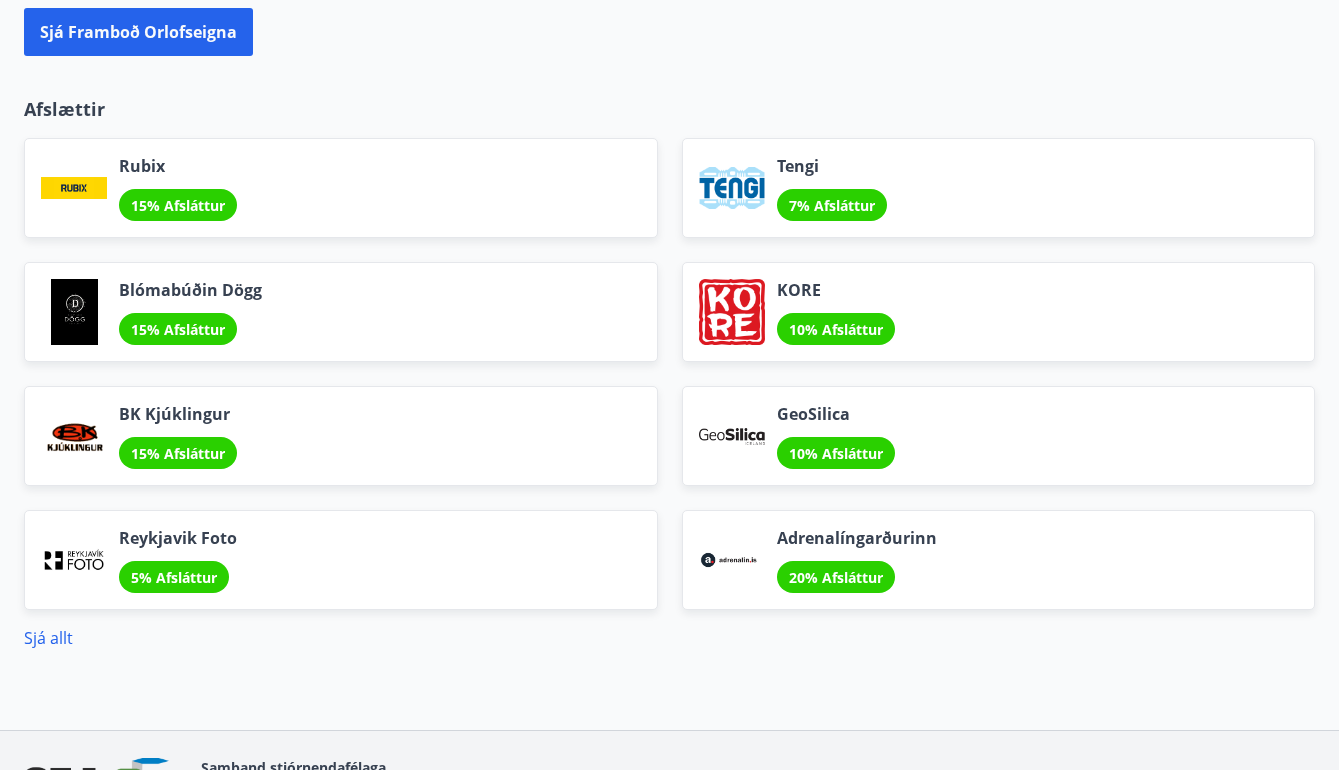 scroll, scrollTop: 2375, scrollLeft: 0, axis: vertical 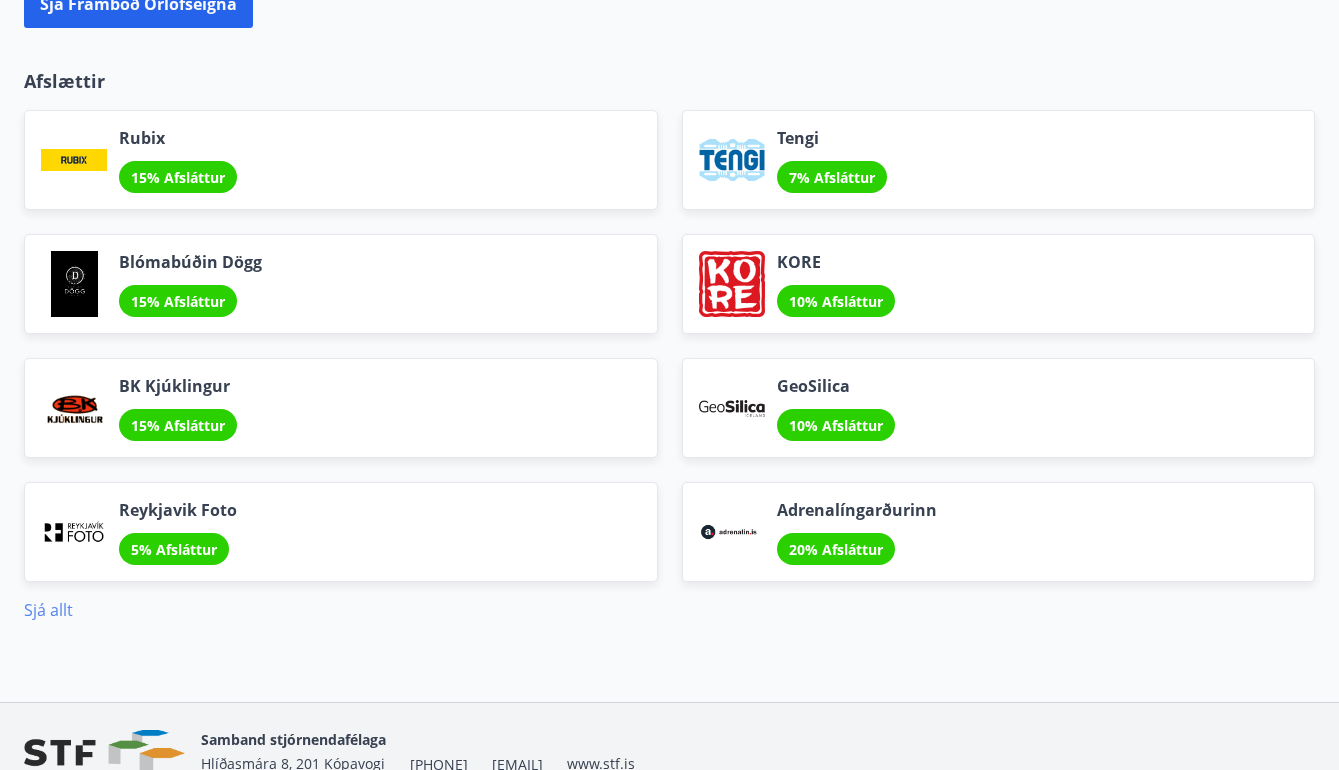 click on "Sjá allt" at bounding box center (48, 610) 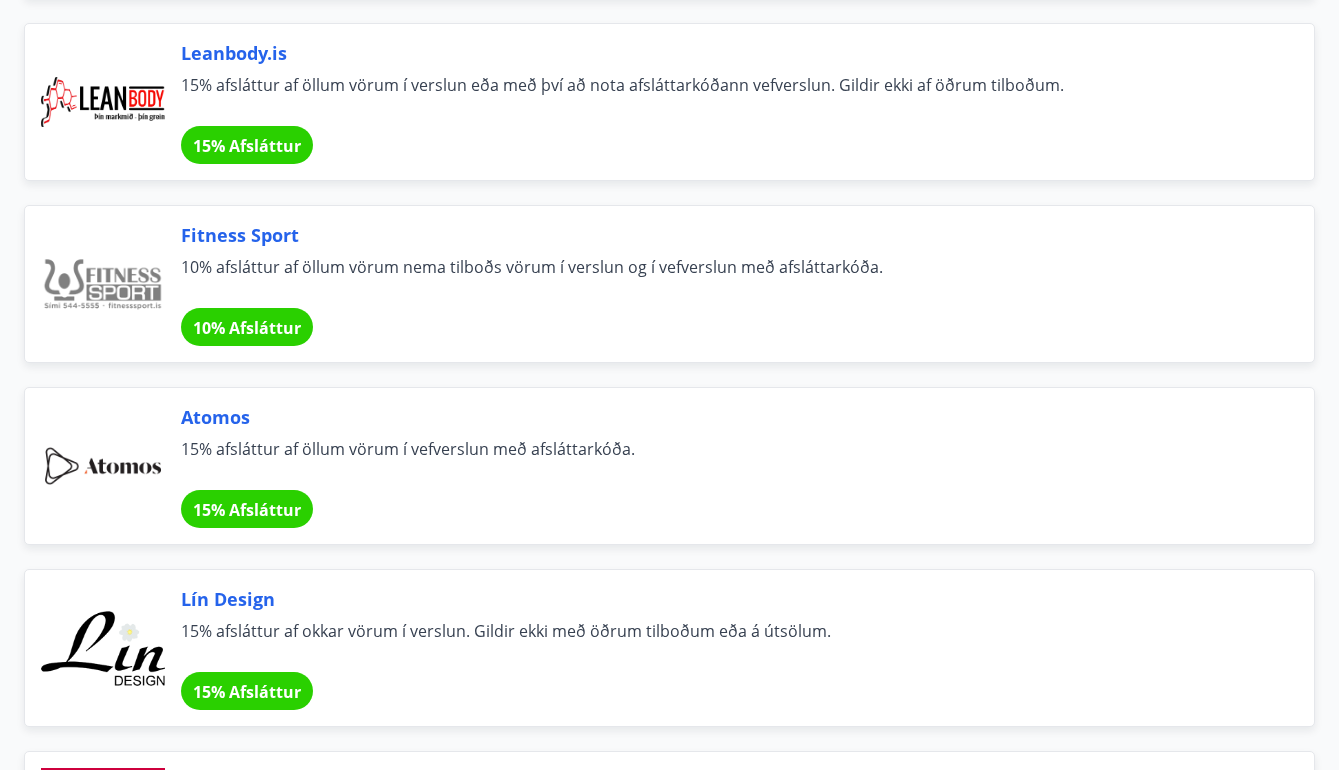 scroll, scrollTop: 900, scrollLeft: 0, axis: vertical 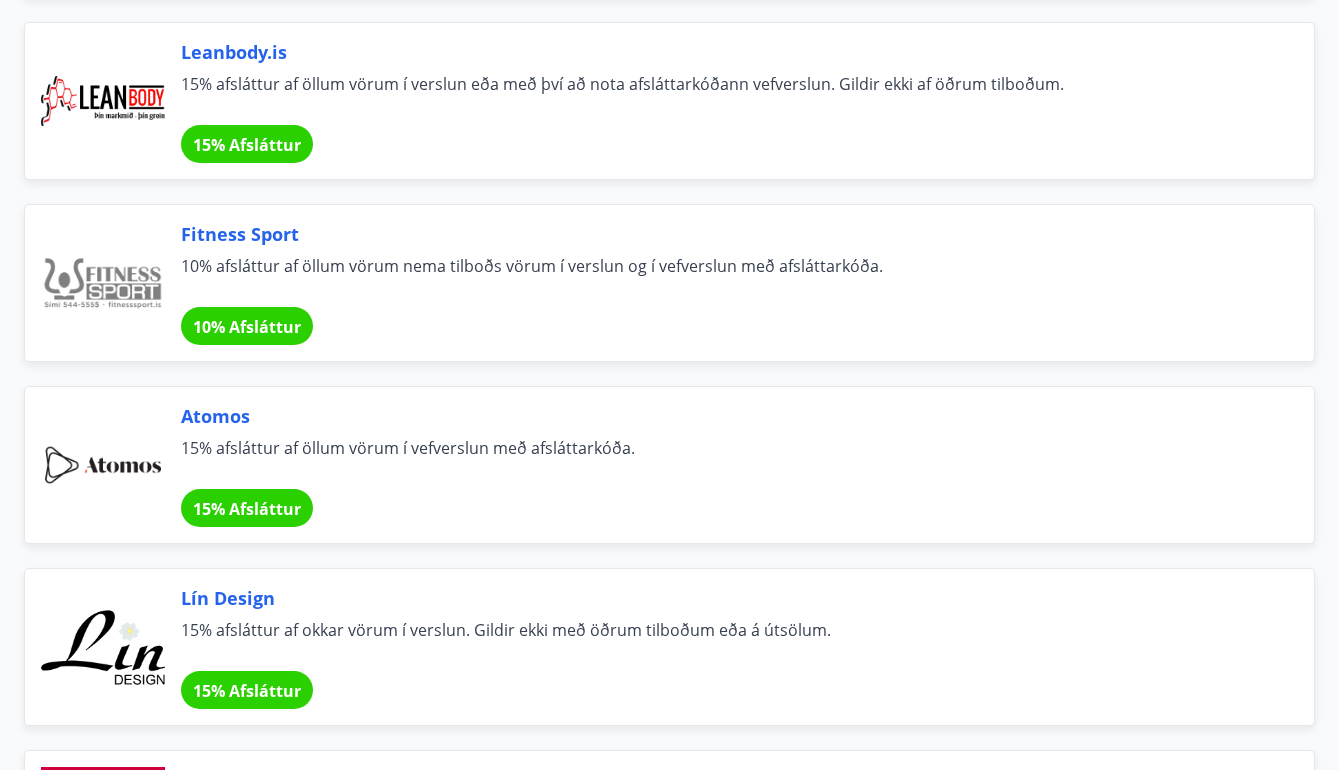 click on "Atomos 15% afsláttur af öllum vörum í vefverslun með afsláttarkóða. 15% Afsláttur" at bounding box center [657, 453] 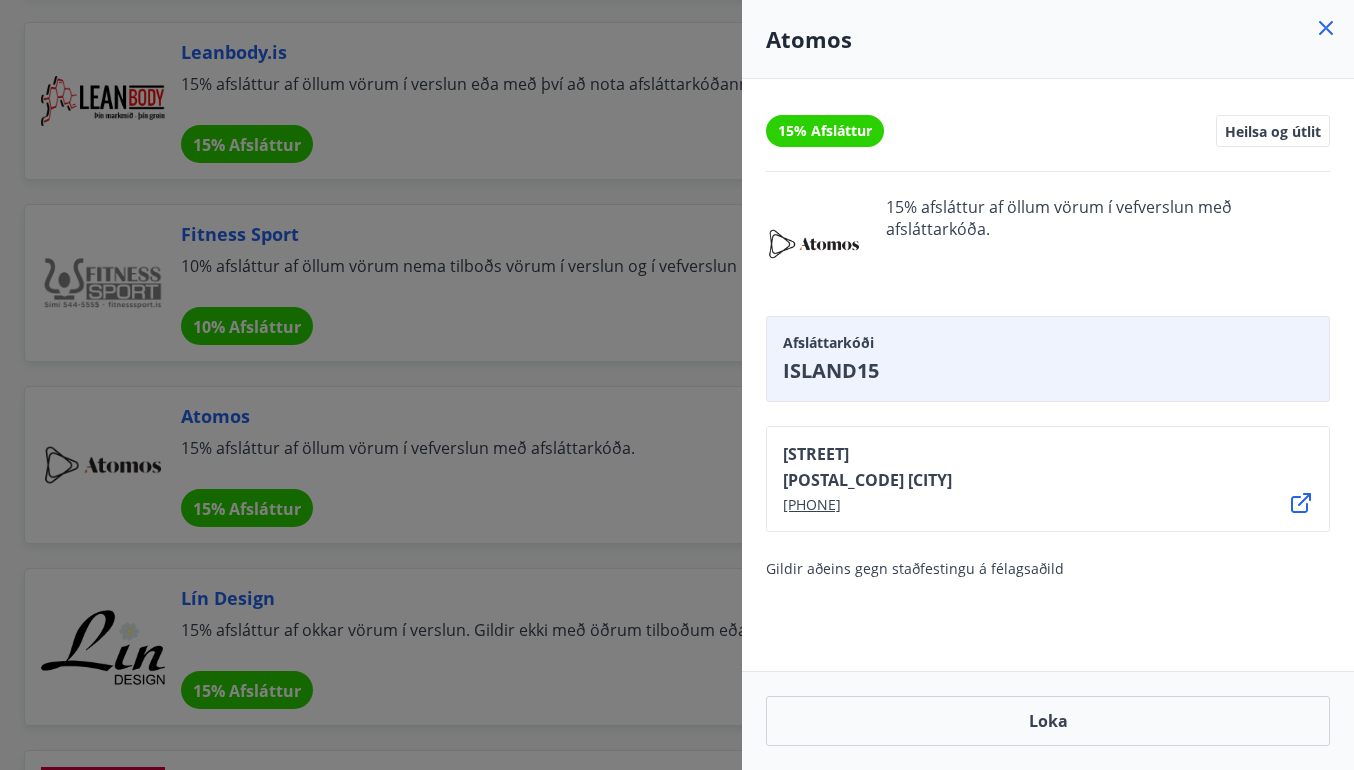 click 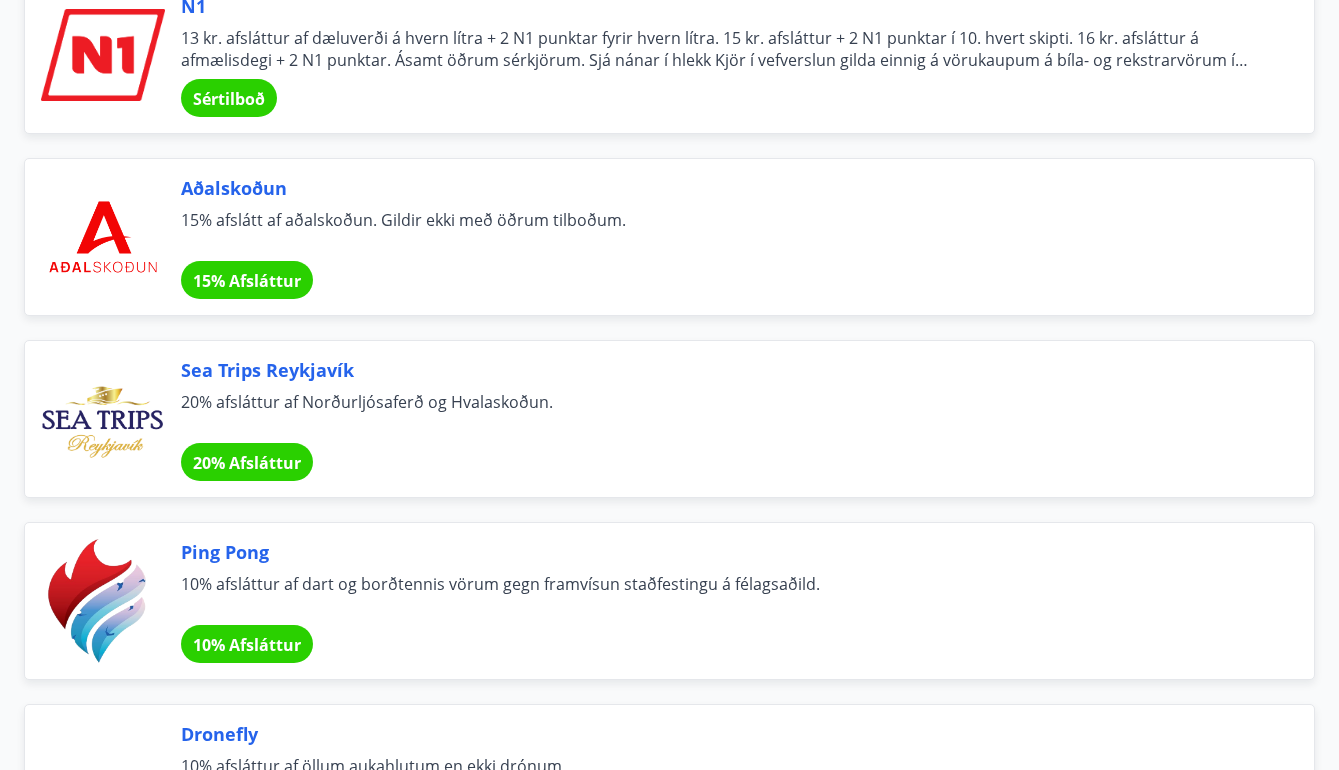 scroll, scrollTop: 7198, scrollLeft: 0, axis: vertical 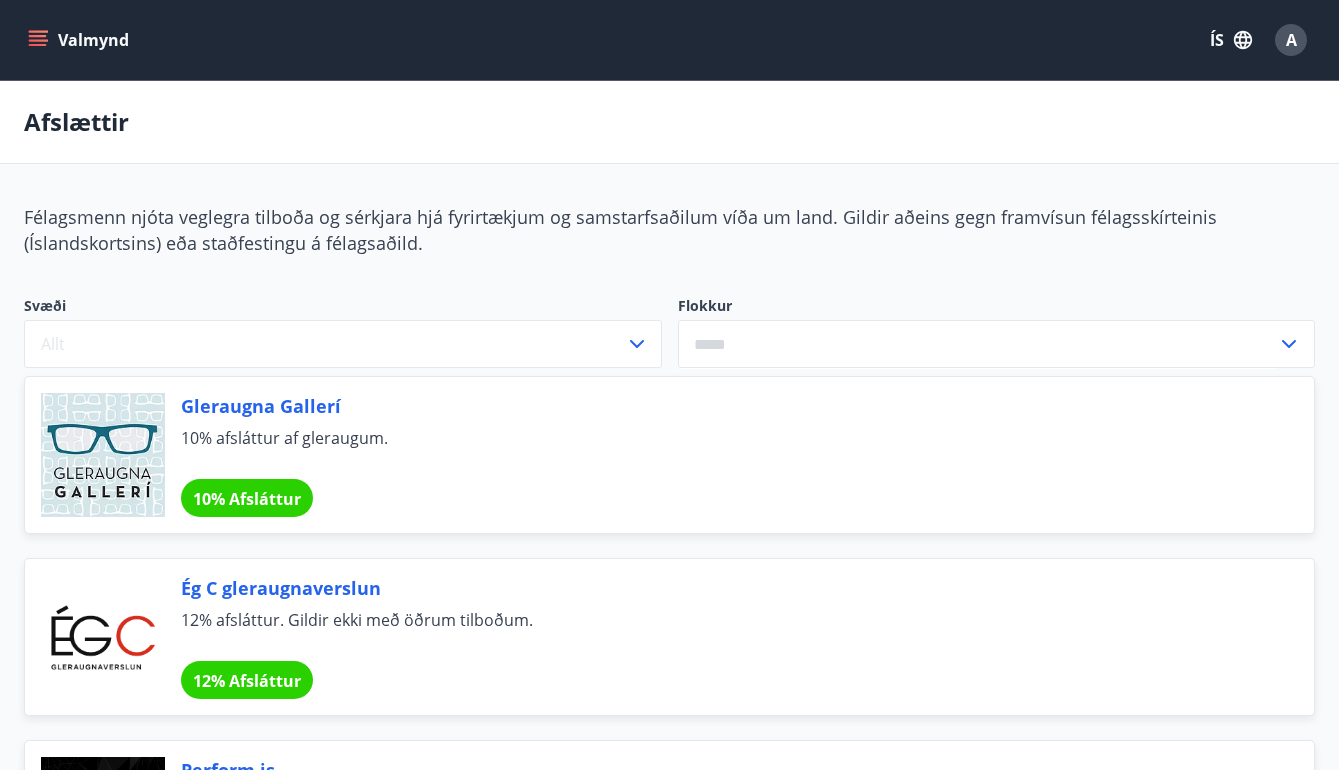 click on "Afslættir" at bounding box center (669, 122) 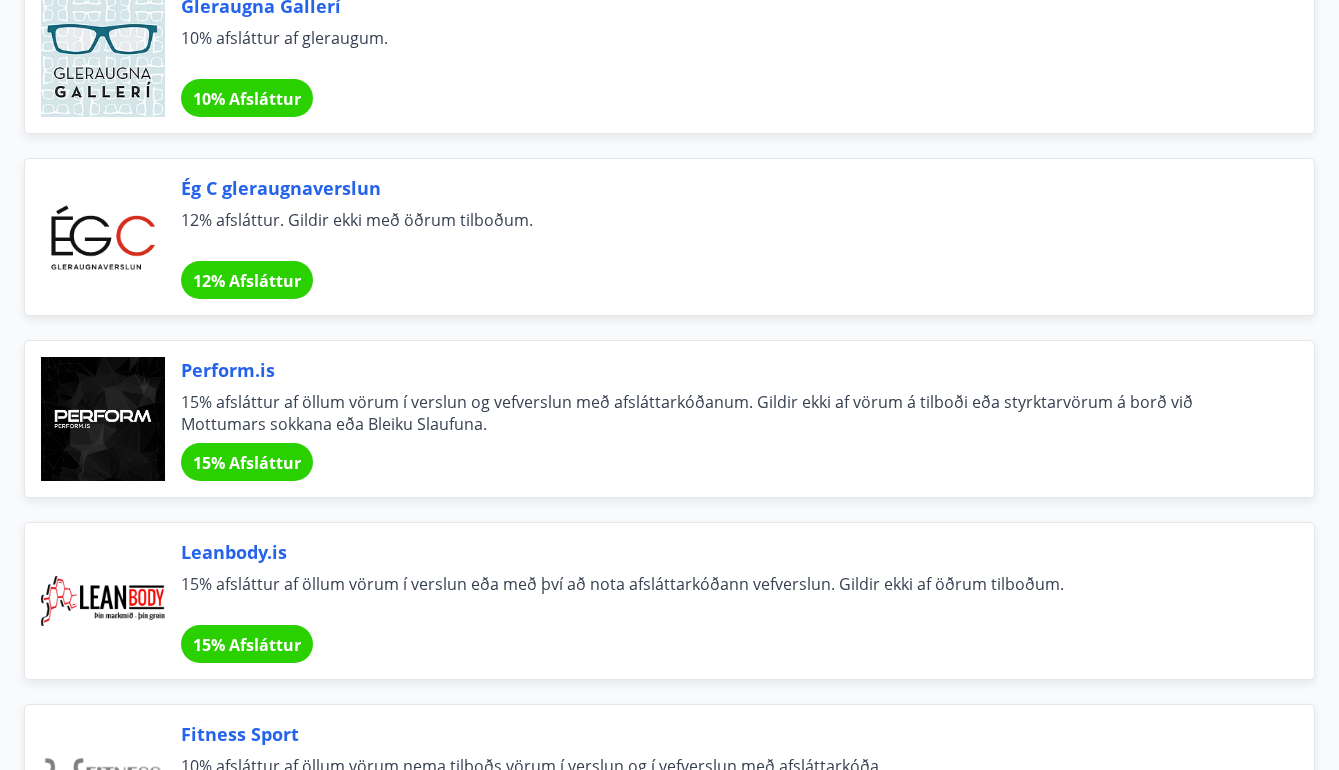 scroll, scrollTop: 0, scrollLeft: 0, axis: both 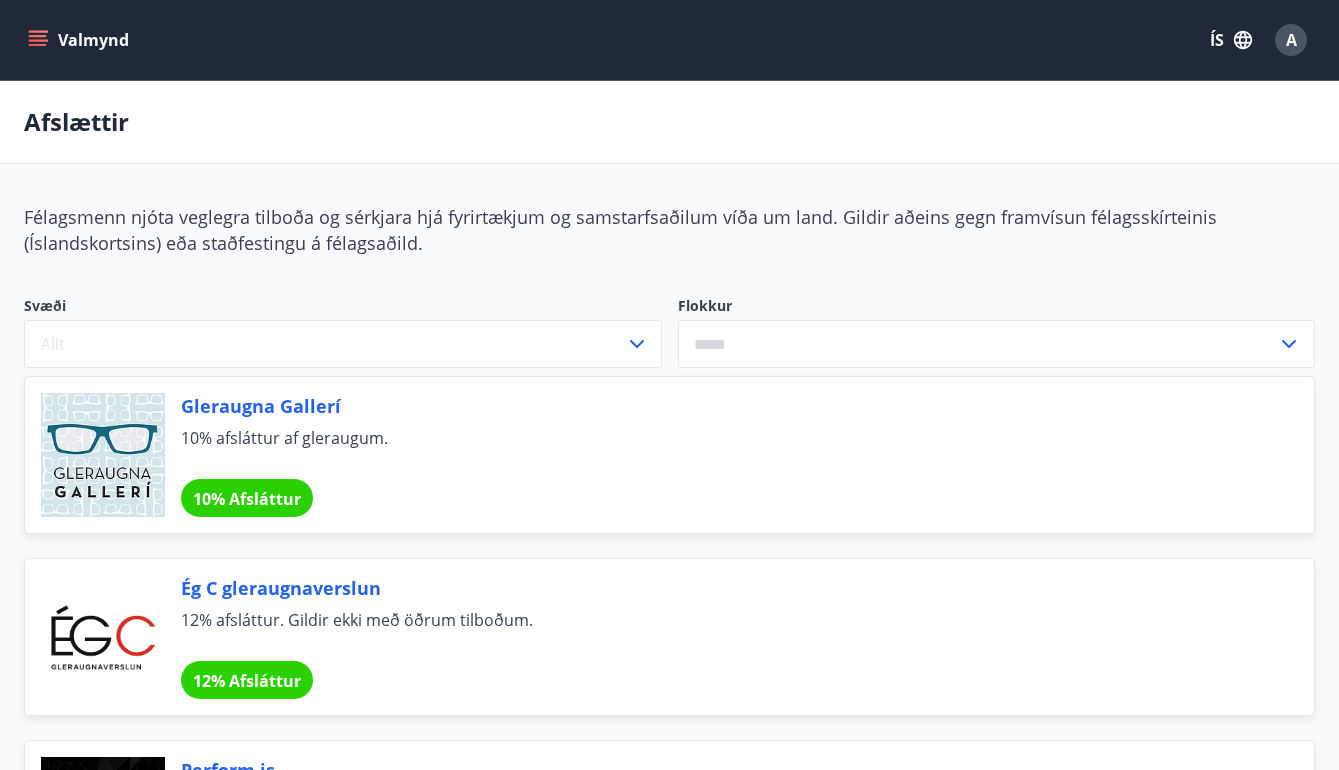 click 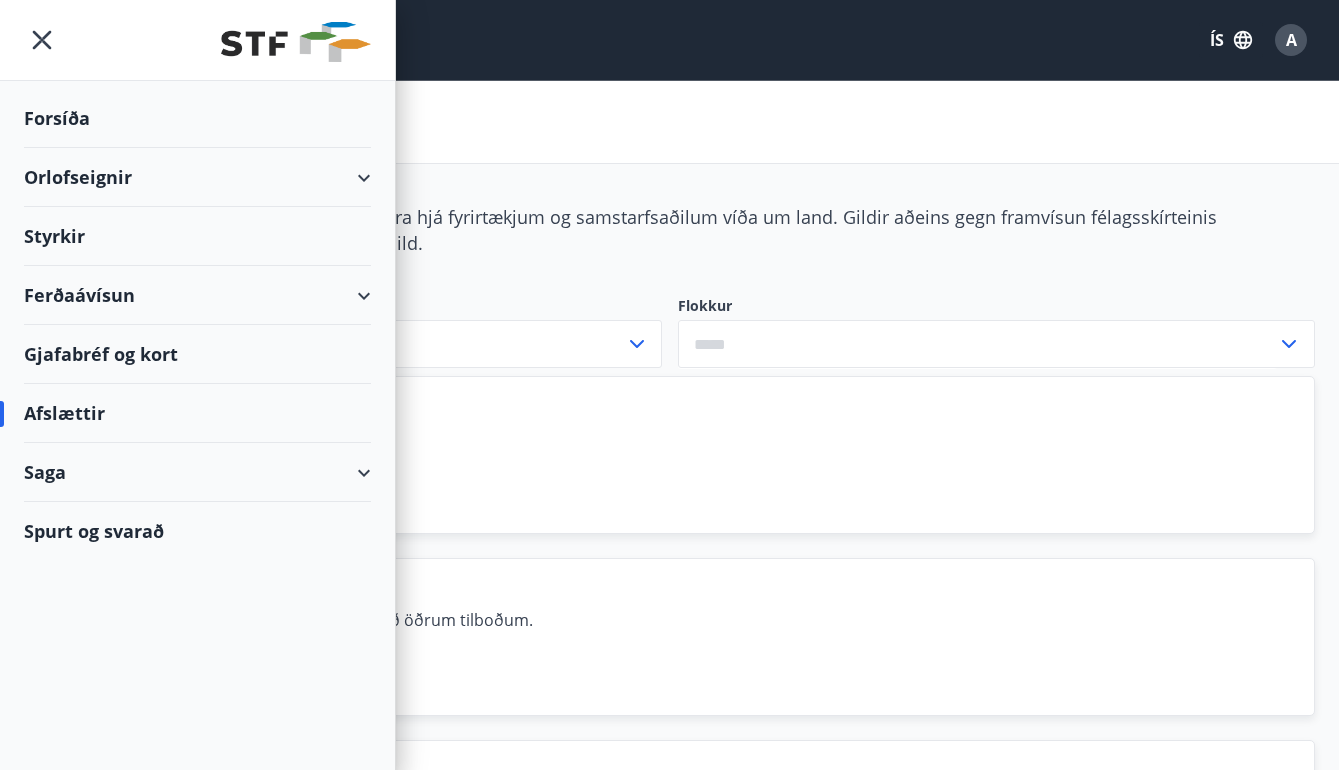 click on "Orlofseignir" at bounding box center (197, 177) 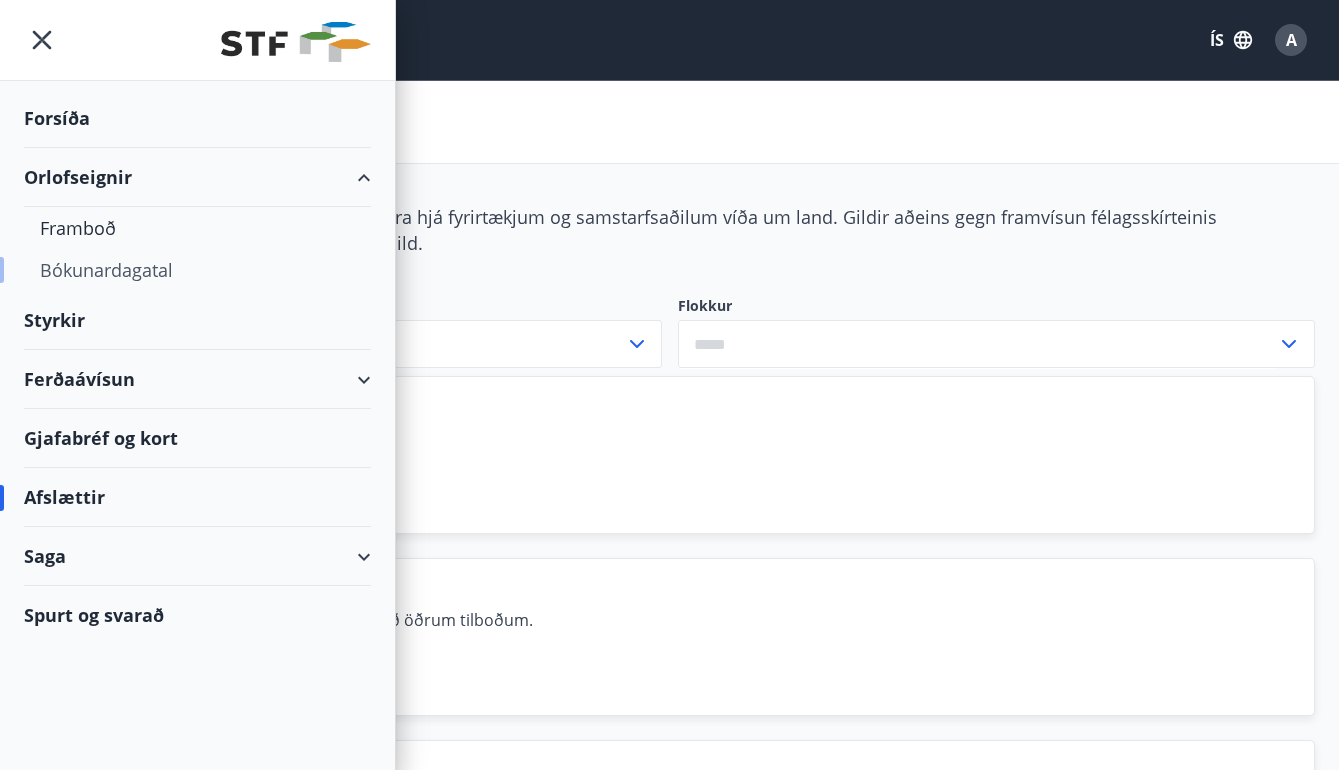 click on "Bókunardagatal" at bounding box center (197, 270) 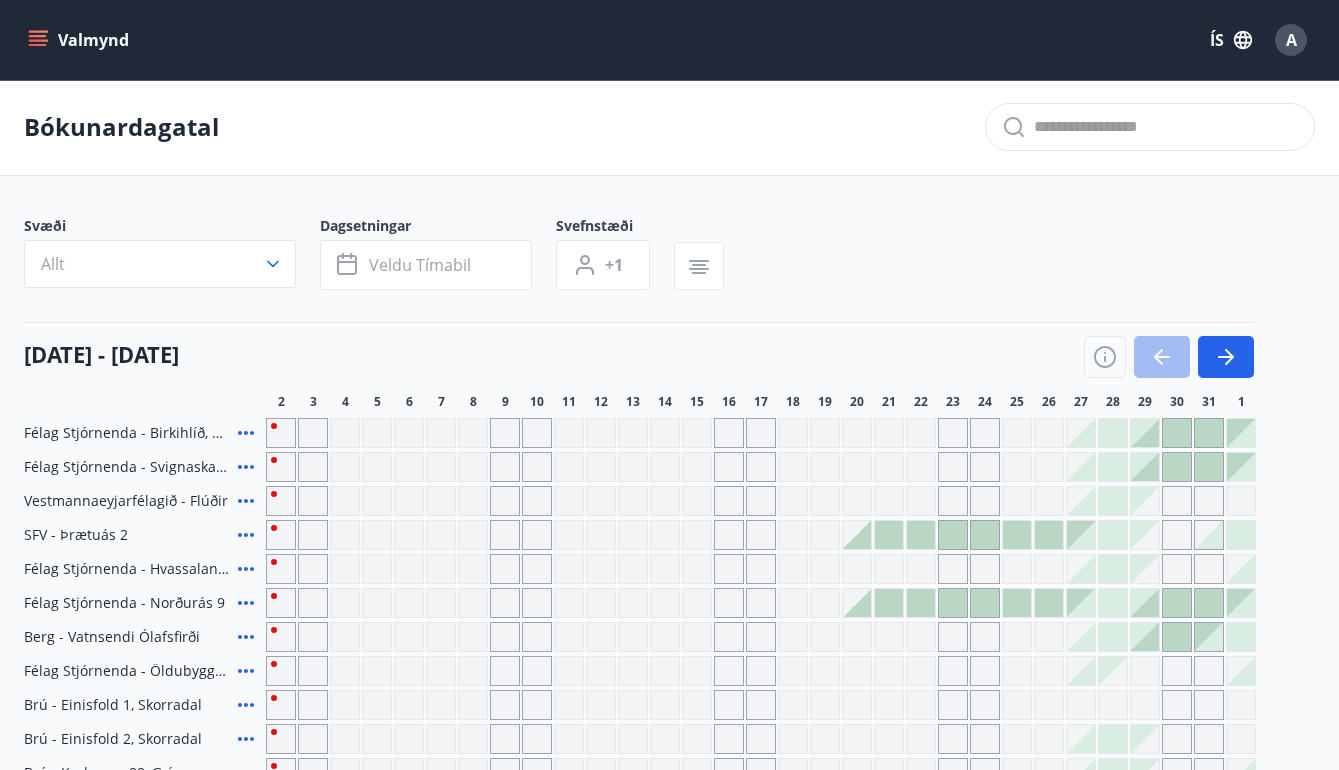 scroll, scrollTop: 0, scrollLeft: 0, axis: both 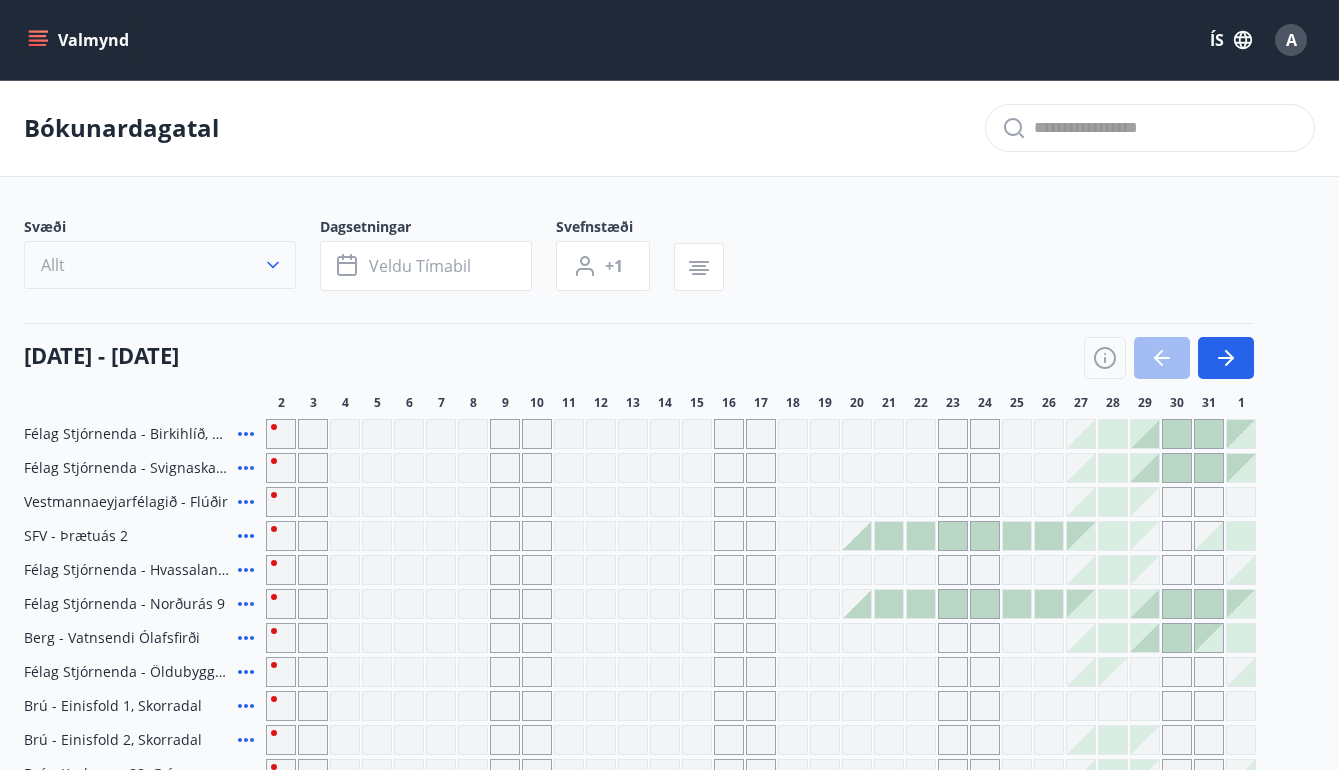 click 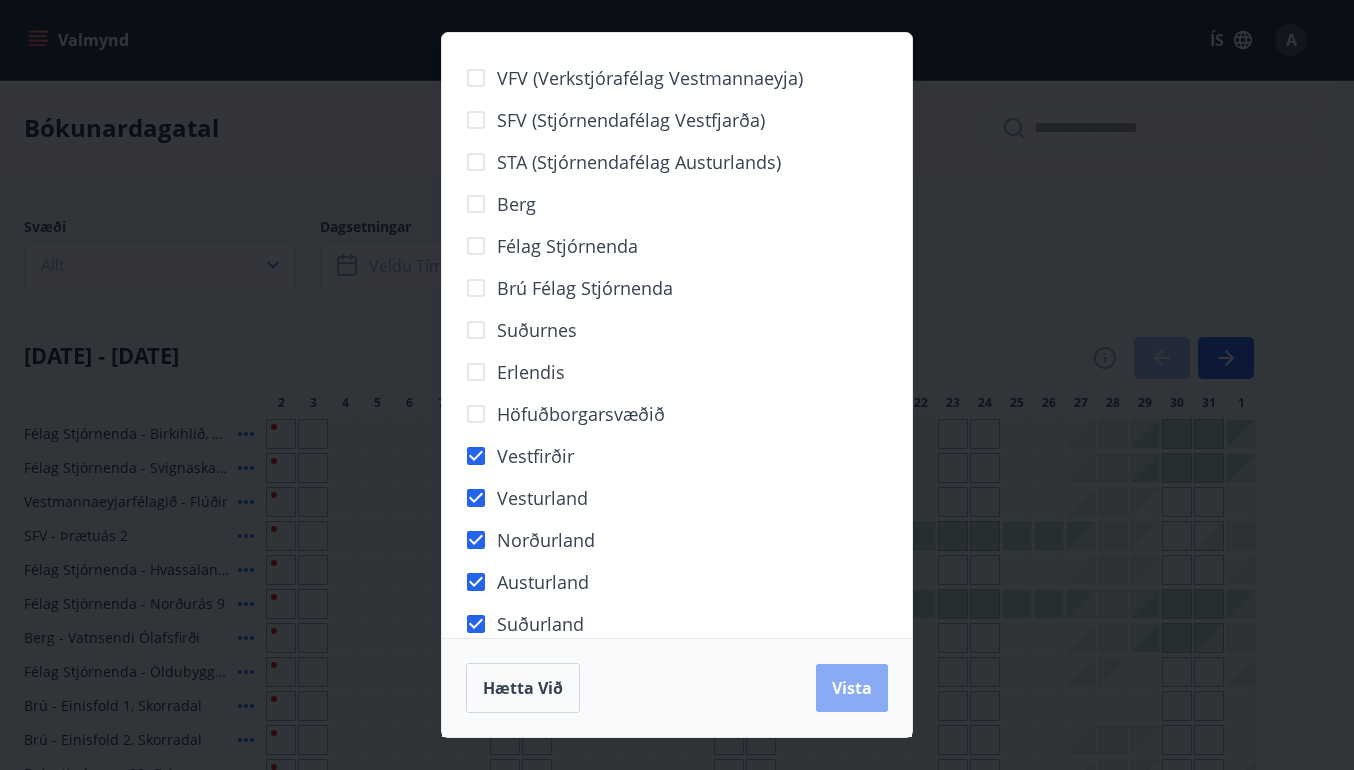 click on "Vista" at bounding box center [852, 688] 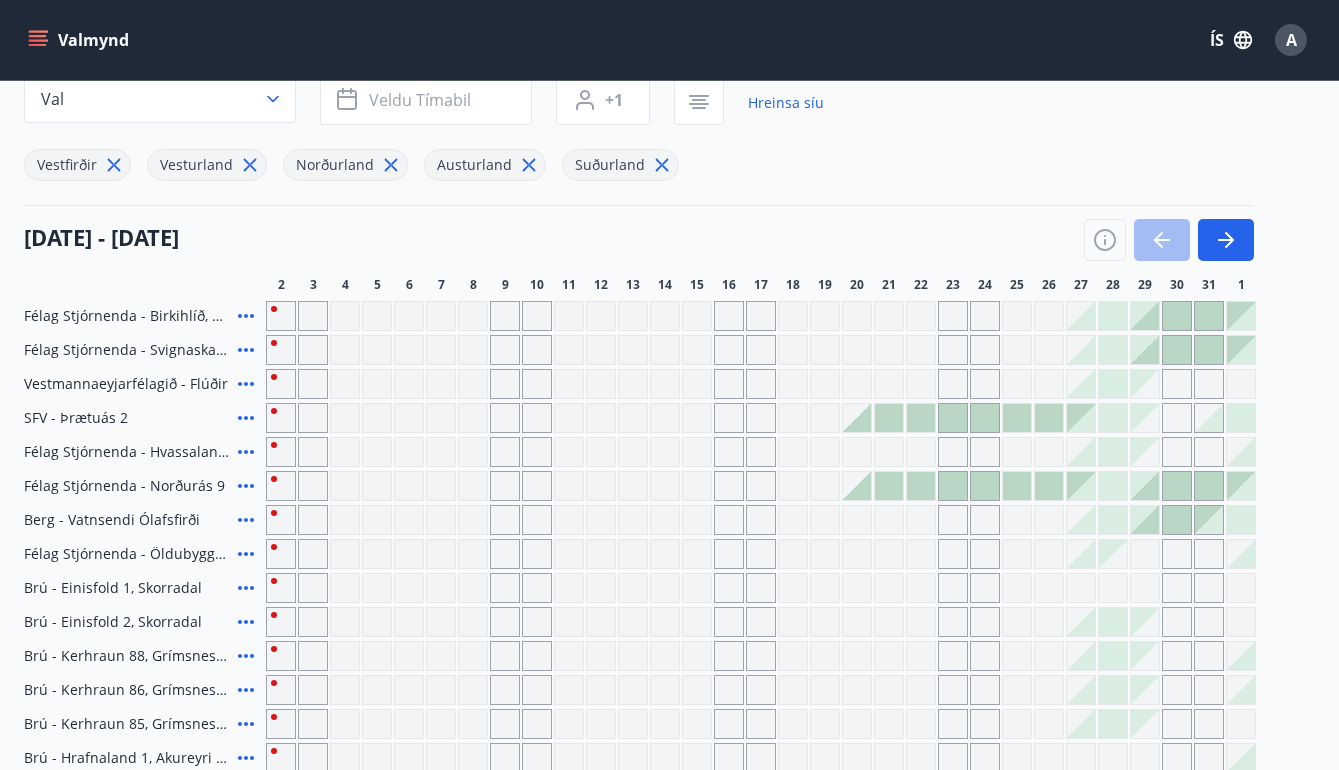scroll, scrollTop: 100, scrollLeft: 0, axis: vertical 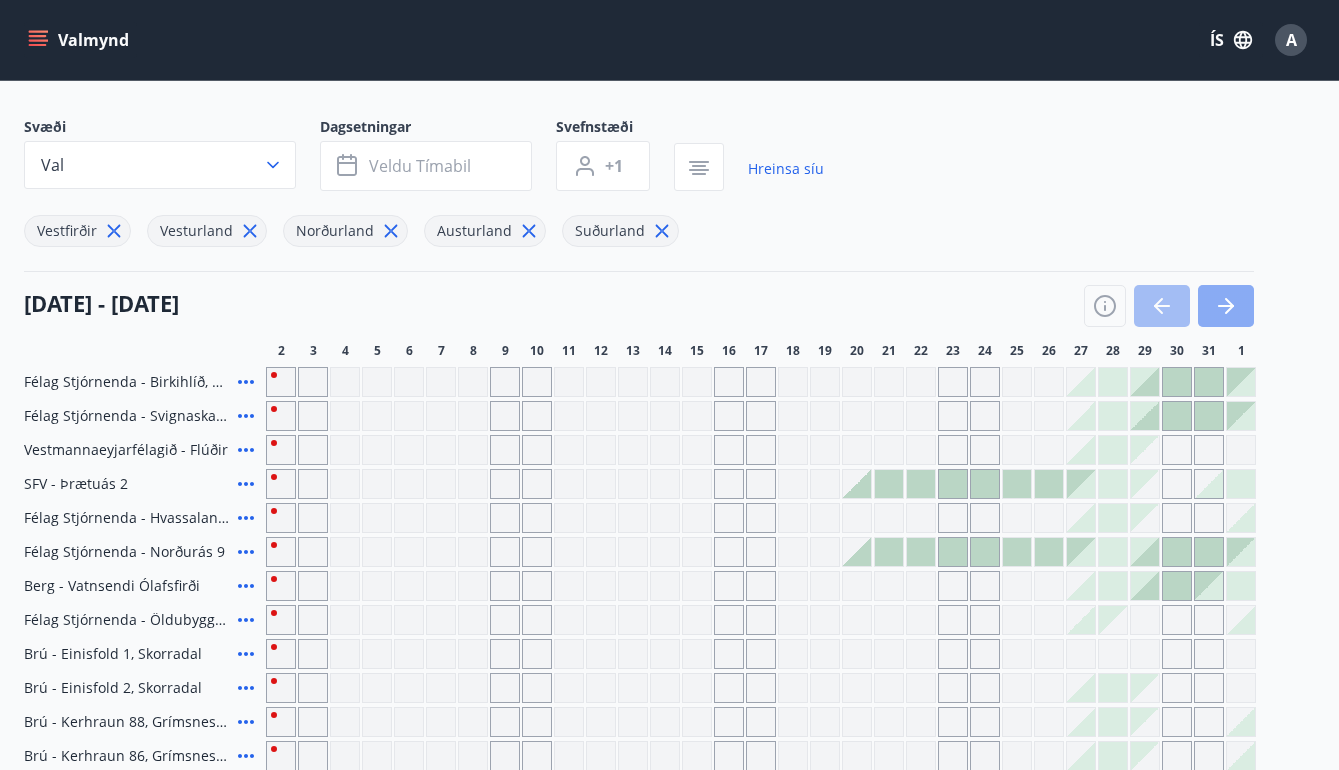 click 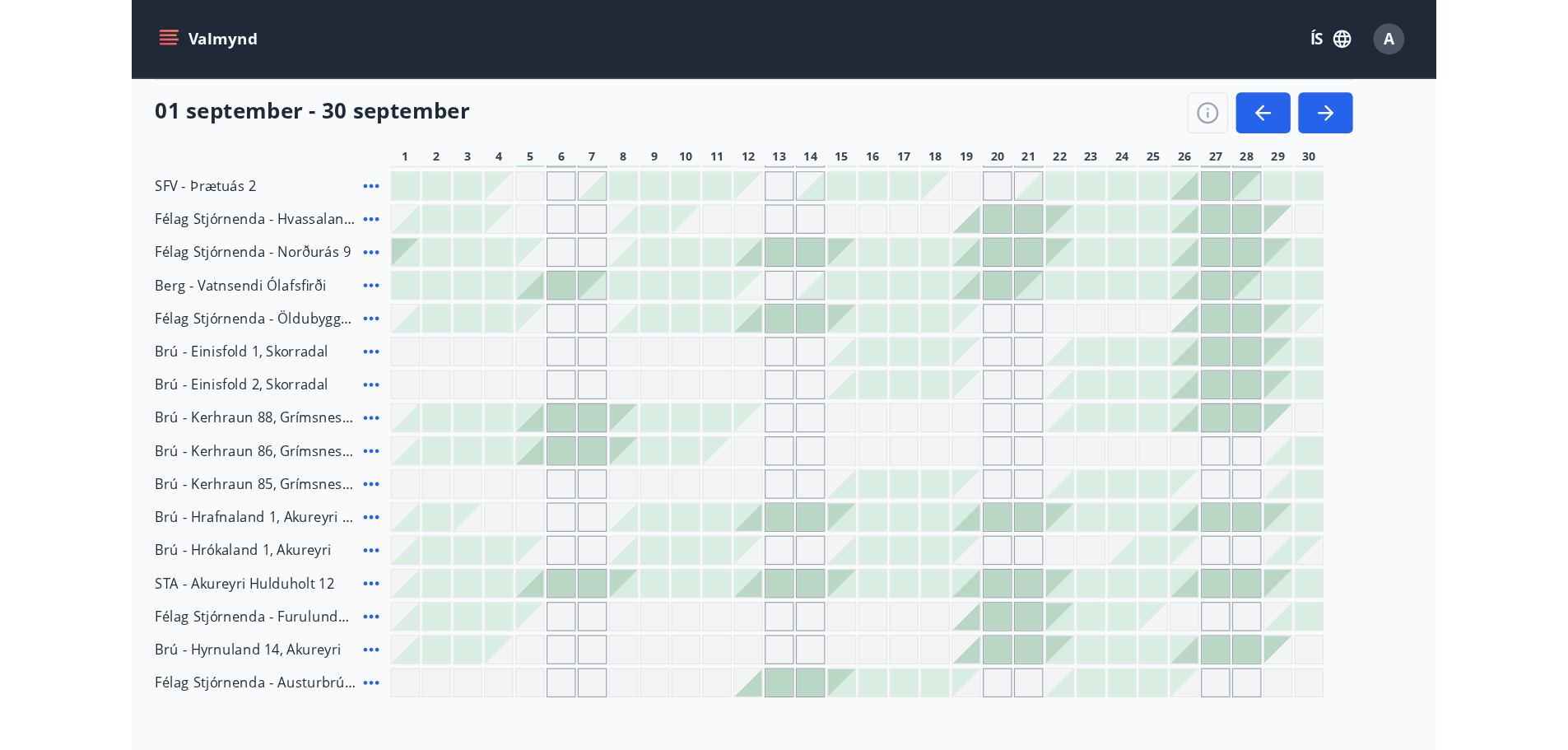 scroll, scrollTop: 329, scrollLeft: 0, axis: vertical 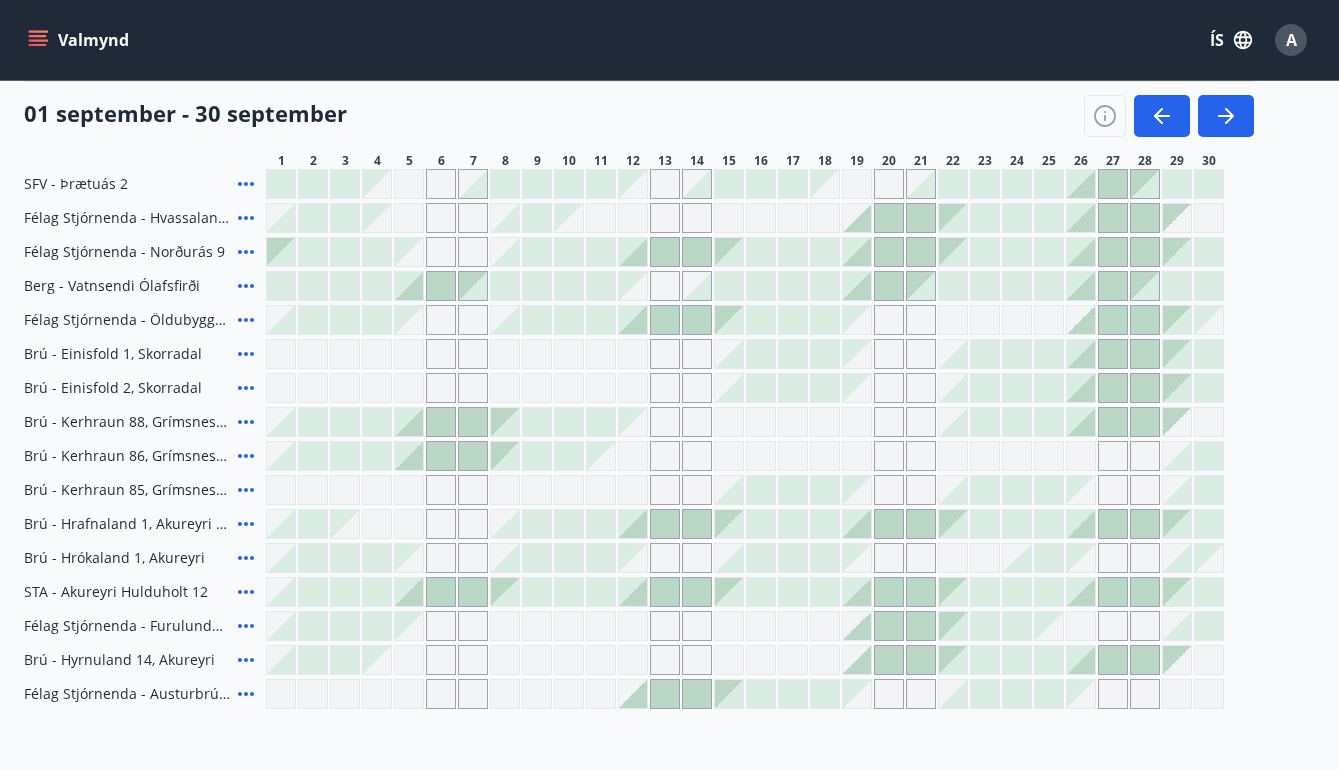 click on "01 september - 30 september" at bounding box center [639, 109] 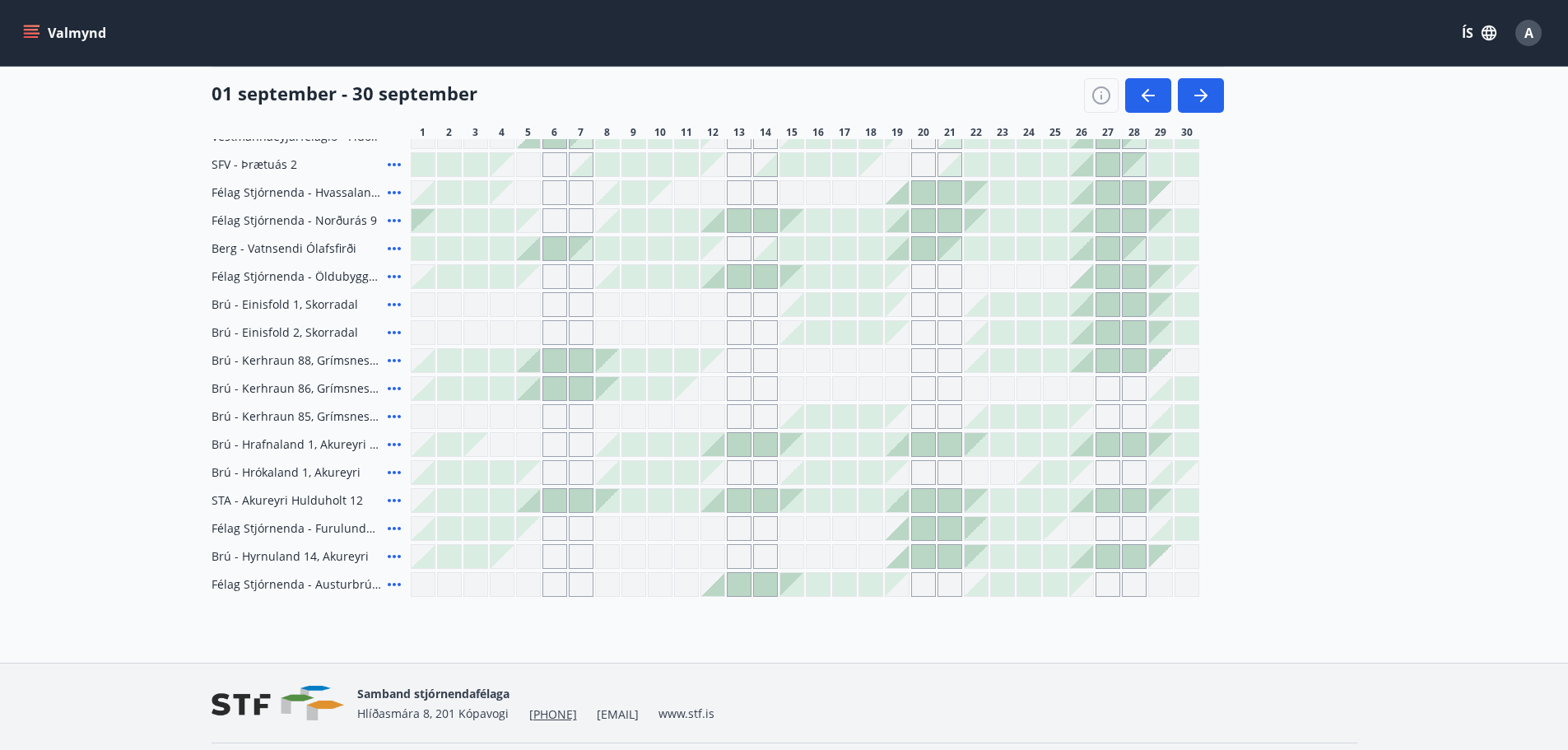 click on "Bókunardagatal Svæði Val Dagsetningar Veldu tímabil Svefnstæði +1 Hreinsa síu Vestfirðir Vesturland Norðurland Austurland Suðurland 01 september - 30 september 1 2 3 4 5 6 7 8 9 10 11 12 13 14 15 16 17 18 19 20 21 22 23 24 25 26 27 28 29 30 Félag Stjórnenda - Birkihlíð, Brekkuheiði Félag Stjórnenda - Svignaskarð 32 Vestmannaeyjarfélagið - Flúðir SFV - Þrætuás 2 Félag Stjórnenda - Hvassaland 7 Félag Stjórnenda - Norðurás 9 Berg - Vatnsendi Ólafsfirði Félag Stjórnenda - Öldubyggð 5 Brú - Einisfold 1, Skorradal Brú - Einisfold 2, Skorradal Brú - Kerhraun 88, Grímsnesi (grænt hús) Brú - Kerhraun 86, Grímsnesi (gult hús) Brú - Kerhraun 85, Grímsnesi (rautt hús) (gæludýr velkomin) Brú - Hrafnaland 1, Akureyri (gæludýr velkomin) Brú - Hrókaland 1, Akureyri STA - Akureyri Hulduholt 12 Félag Stjórnenda - Furulundur 13b - Akureyri Brú - Hyrnuland 14, Akureyri Félag Stjórnenda - Austurbrú 10 íb. 201" at bounding box center (784, 166) 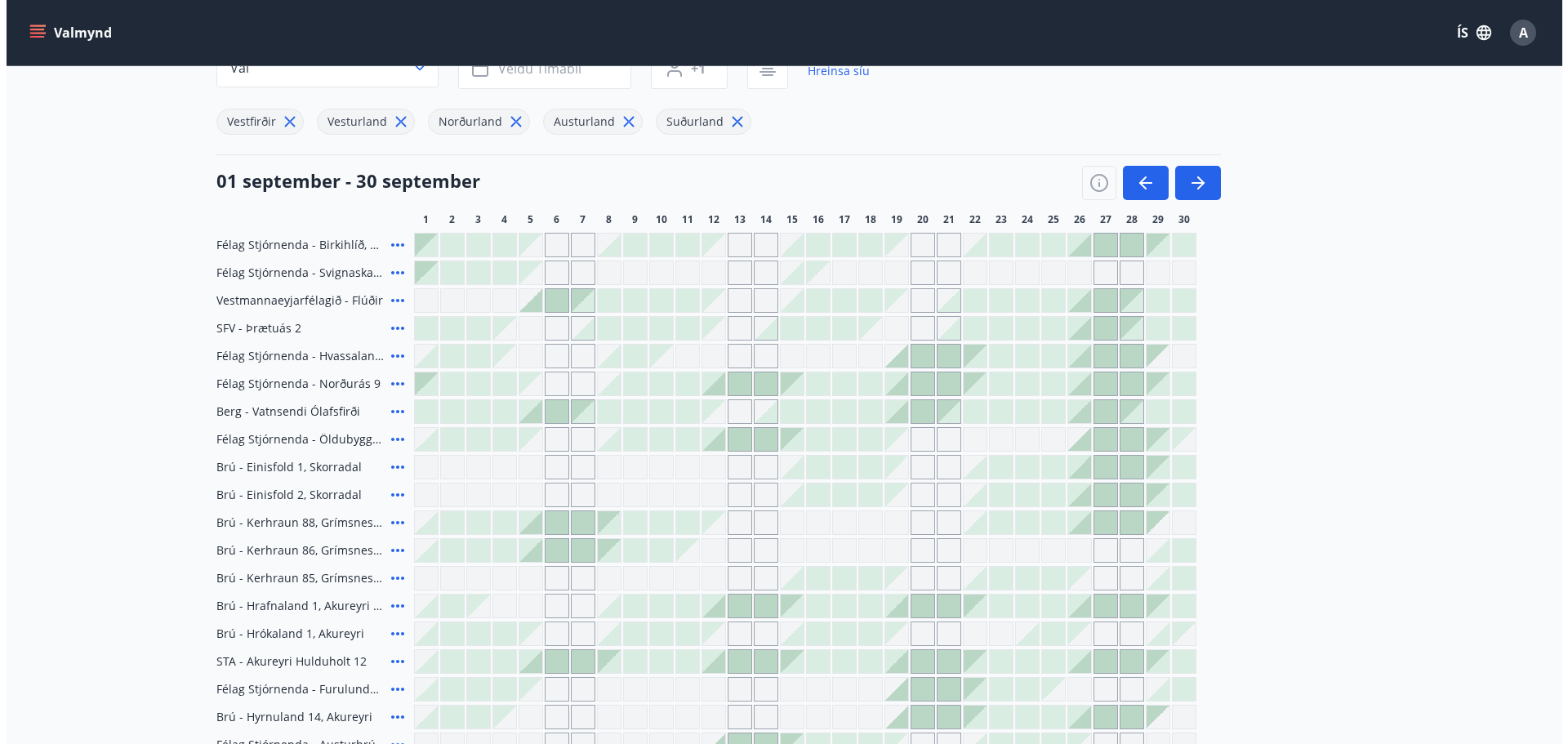 scroll, scrollTop: 0, scrollLeft: 0, axis: both 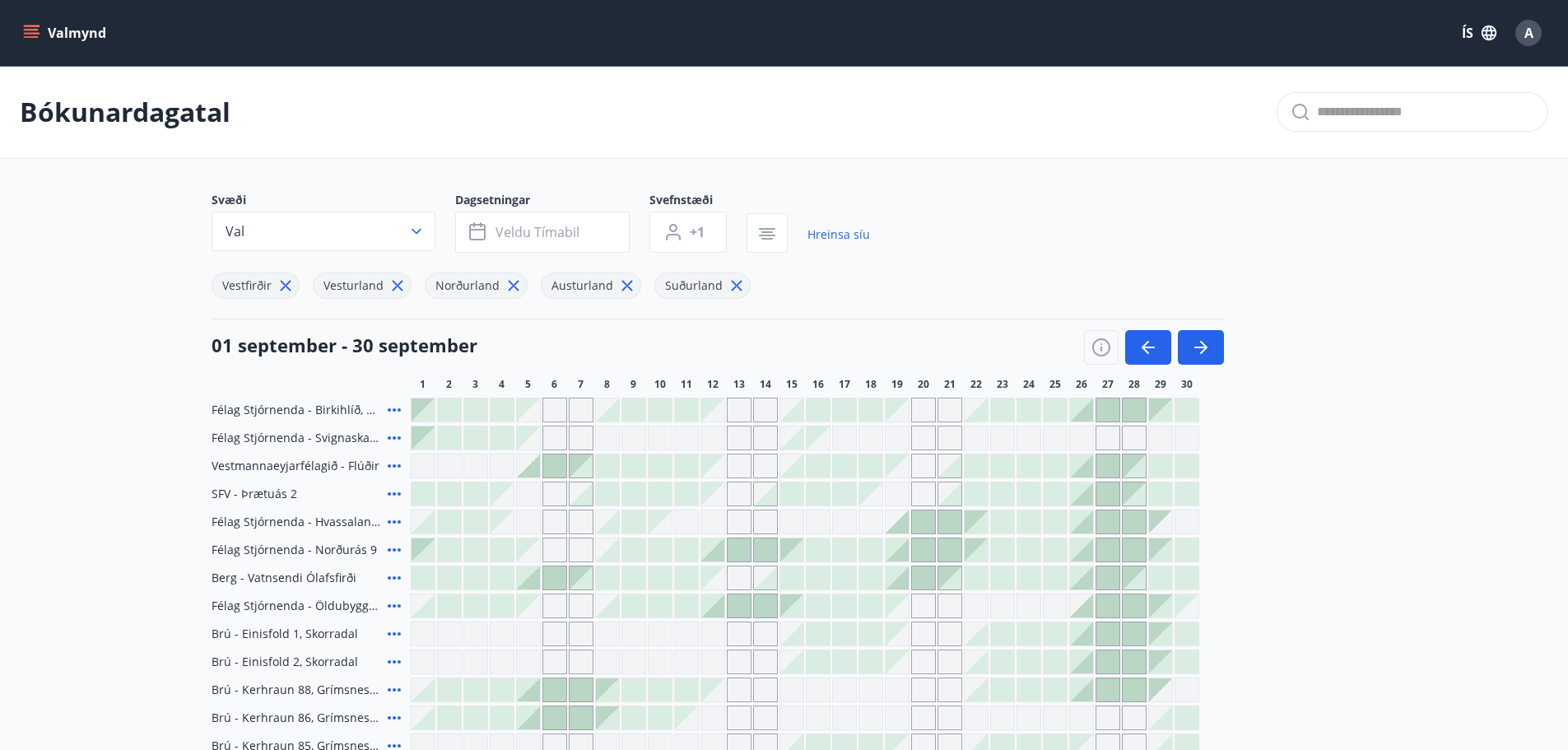click on "Bókunardagatal Svæði Val Dagsetningar Veldu tímabil Svefnstæði +1 Hreinsa síu Vestfirðir Vesturland Norðurland Austurland Suðurland 01 september - 30 september 1 2 3 4 5 6 7 8 9 10 11 12 13 14 15 16 17 18 19 20 21 22 23 24 25 26 27 28 29 30 Félag Stjórnenda - Birkihlíð, Brekkuheiði Félag Stjórnenda - Svignaskarð 32 Vestmannaeyjarfélagið - Flúðir SFV - Þrætuás 2 Félag Stjórnenda - Hvassaland 7 Félag Stjórnenda - Norðurás 9 Berg - Vatnsendi Ólafsfirði Félag Stjórnenda - Öldubyggð 5 Brú - Einisfold 1, Skorradal Brú - Einisfold 2, Skorradal Brú - Kerhraun 88, Grímsnesi (grænt hús) Brú - Kerhraun 86, Grímsnesi (gult hús) Brú - Kerhraun 85, Grímsnesi (rautt hús) (gæludýr velkomin) Brú - Hrafnaland 1, Akureyri (gæludýr velkomin) Brú - Hrókaland 1, Akureyri STA - Akureyri Hulduholt 12 Félag Stjórnenda - Furulundur 13b - Akureyri Brú - Hyrnuland 14, Akureyri Félag Stjórnenda - Austurbrú 10 íb. 201" at bounding box center (784, 496) 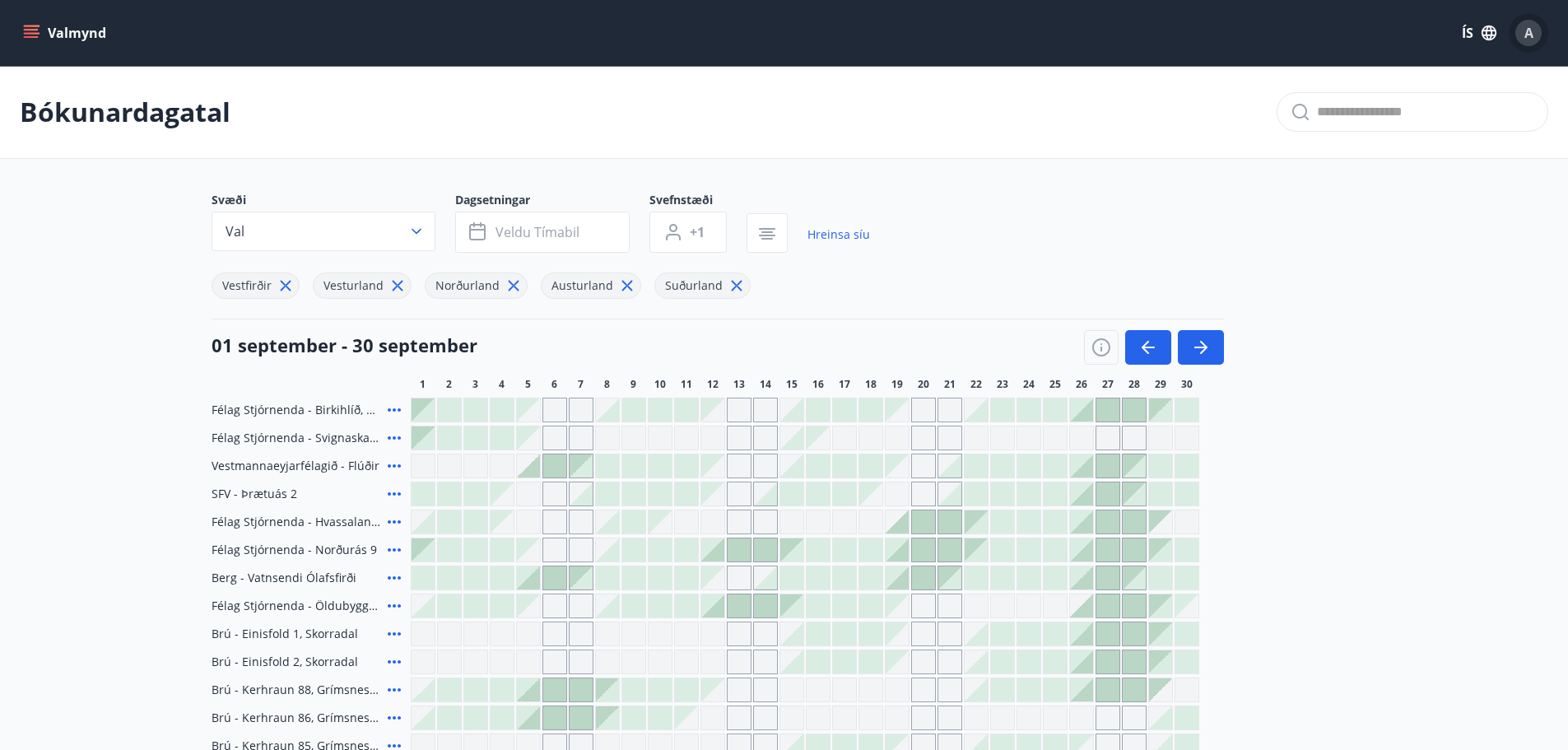 click on "A" at bounding box center (1528, 33) 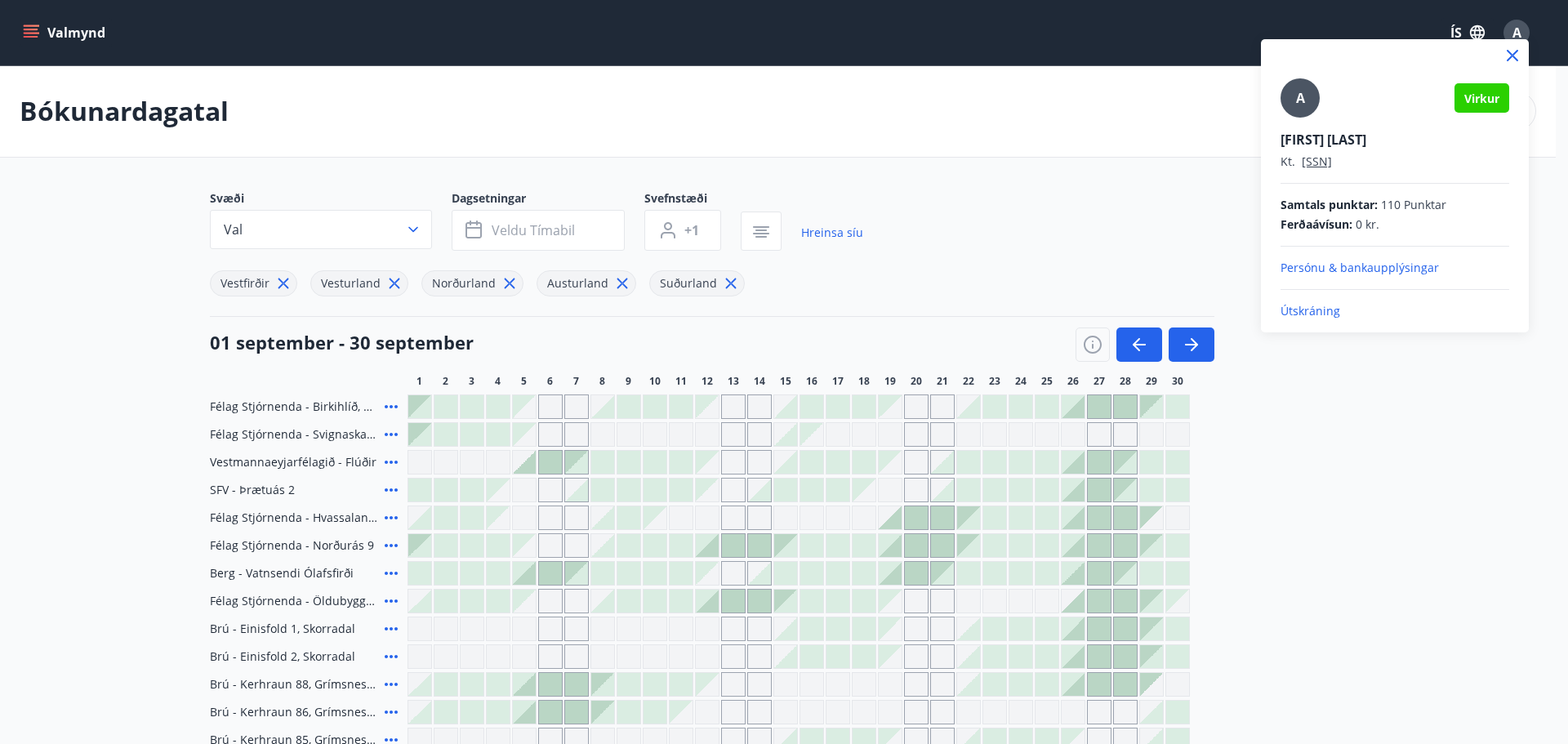 click on "Persónu & bankaupplýsingar" at bounding box center [1395, 268] 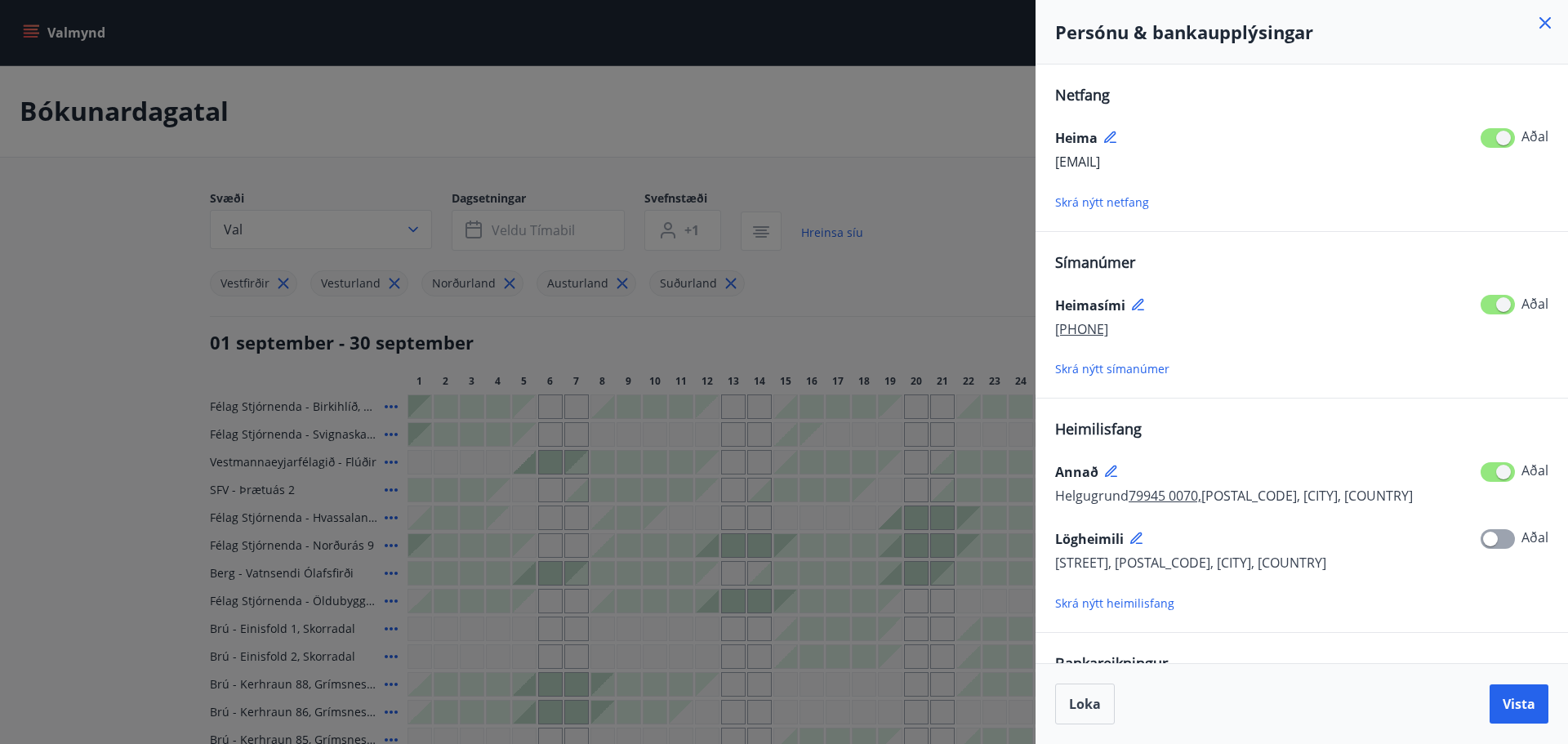 click 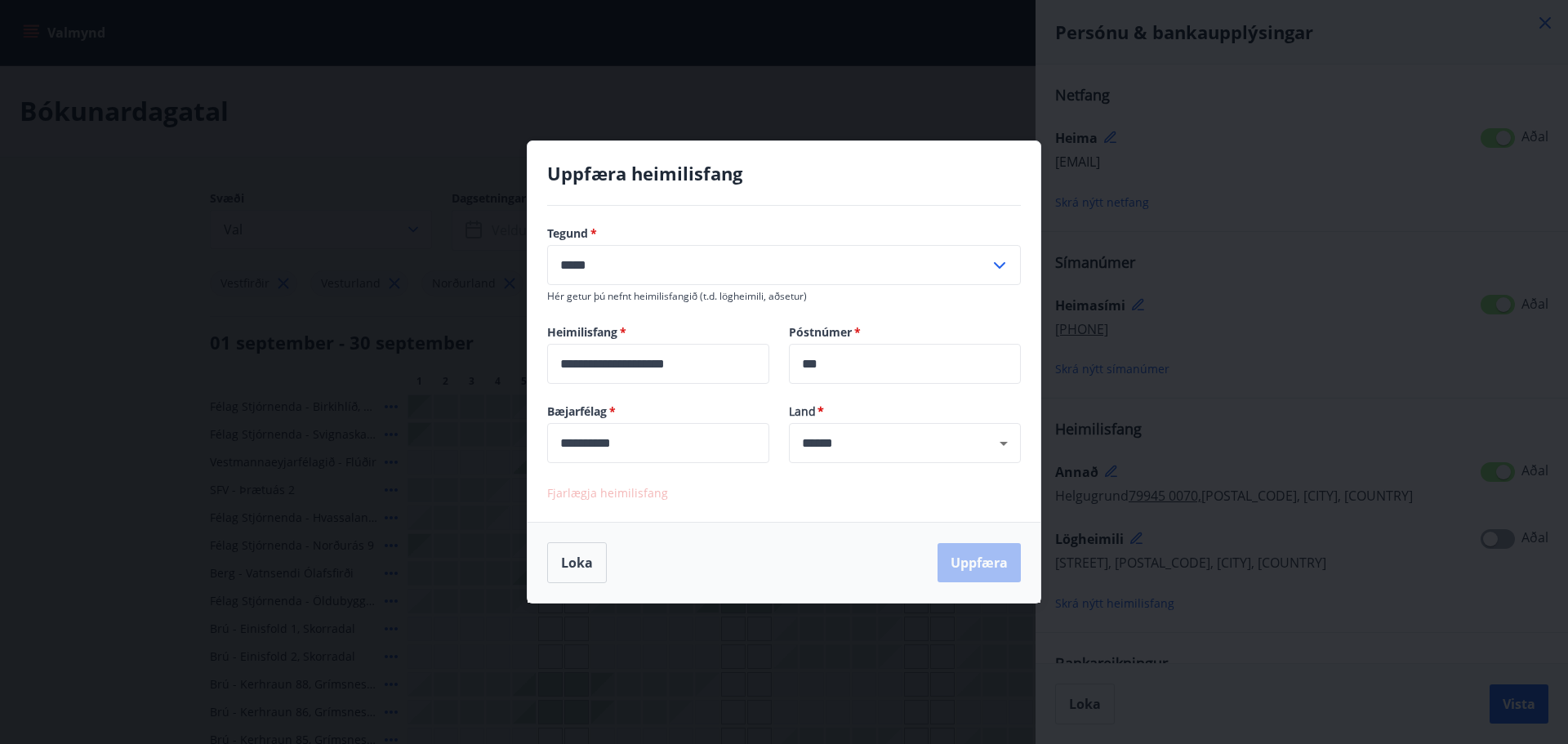 click on "**********" at bounding box center (658, 363) 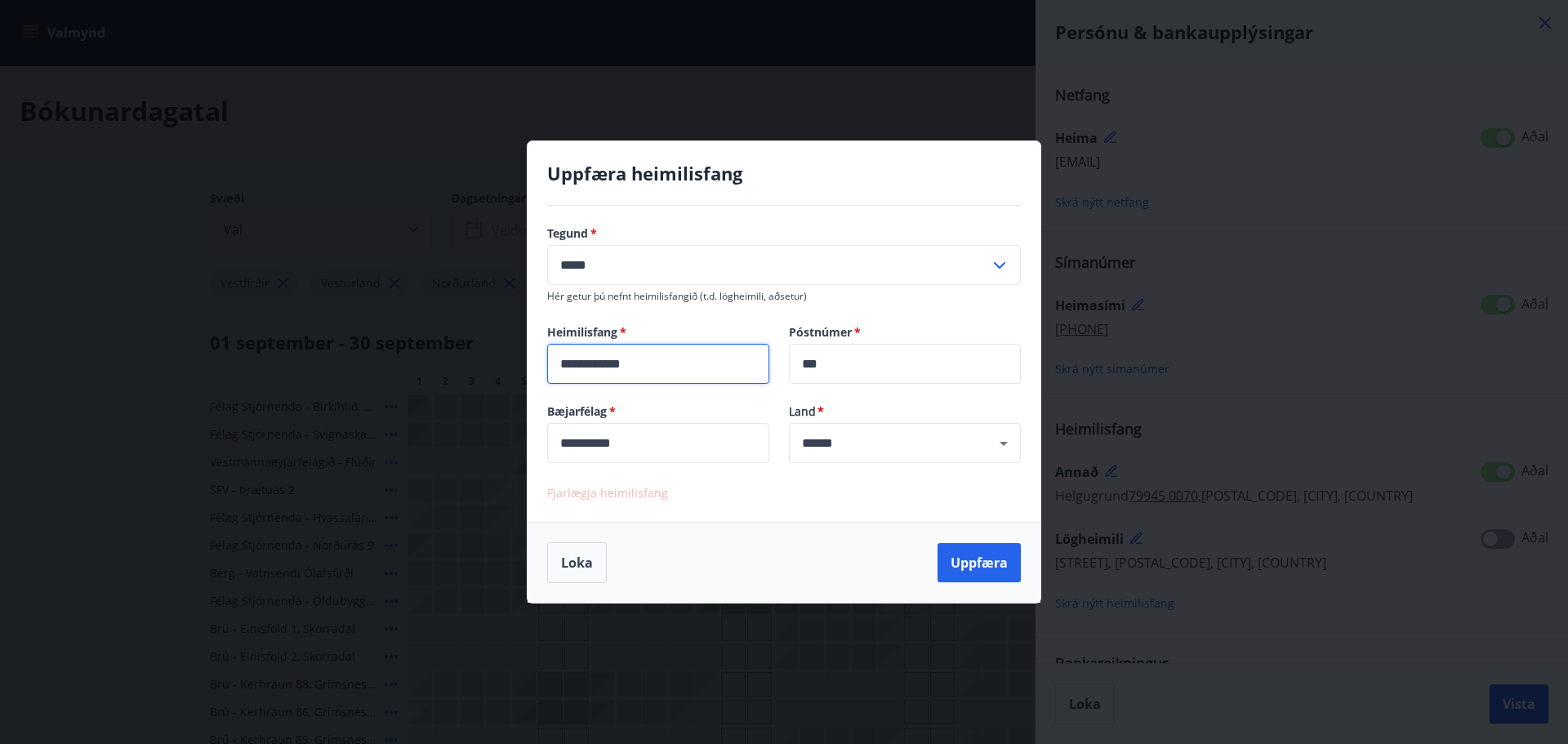 type on "**********" 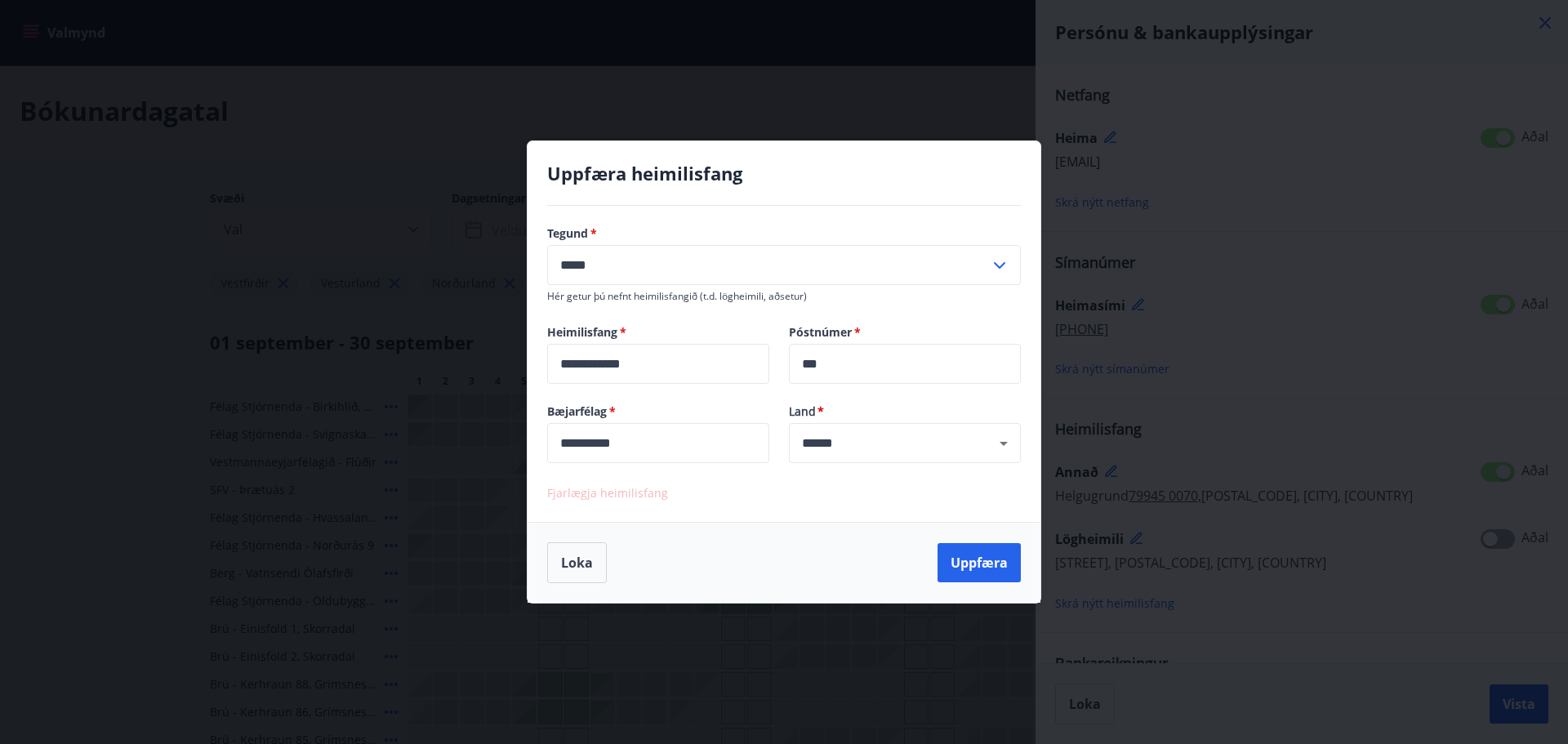 click on "Loka Uppfæra" at bounding box center [784, 563] 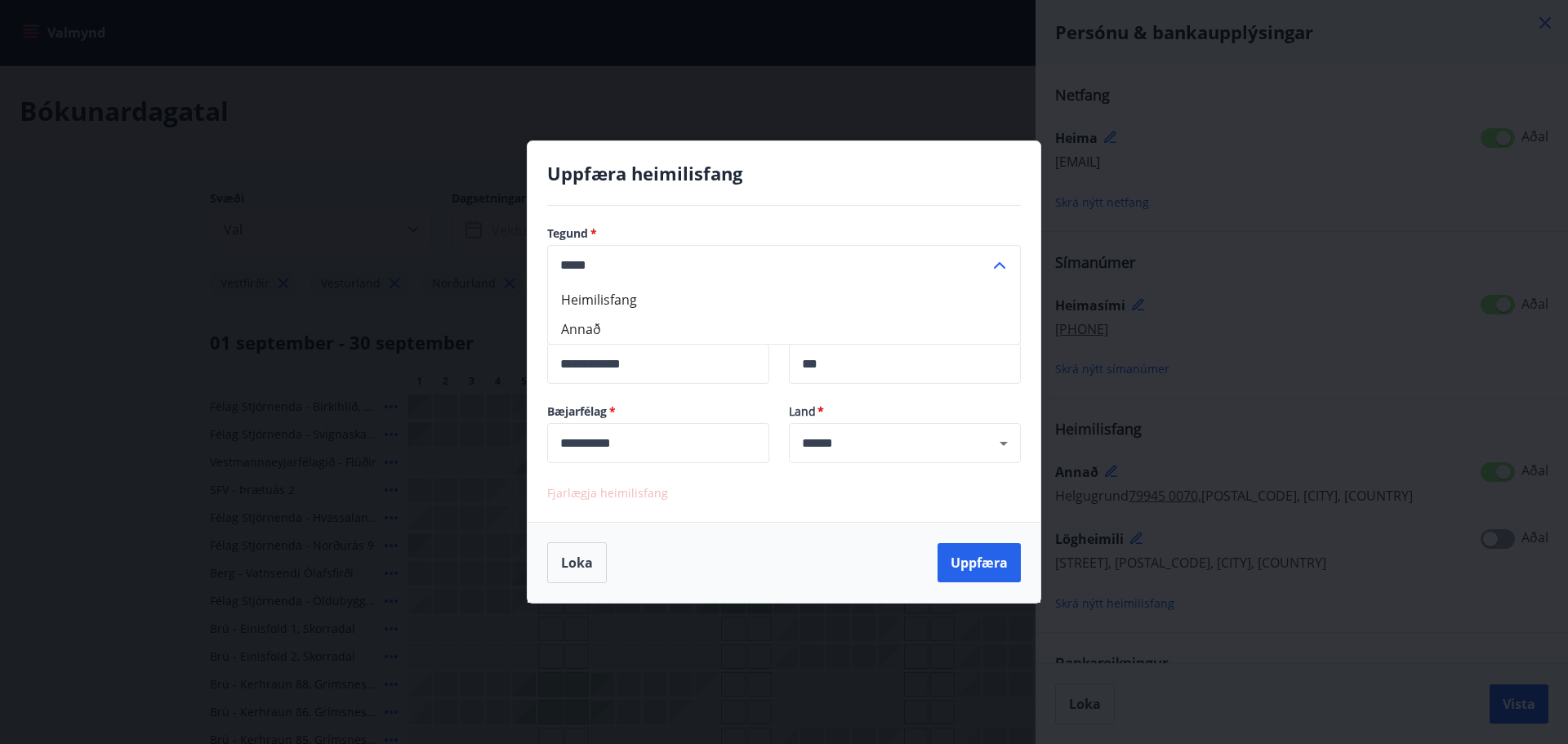 click 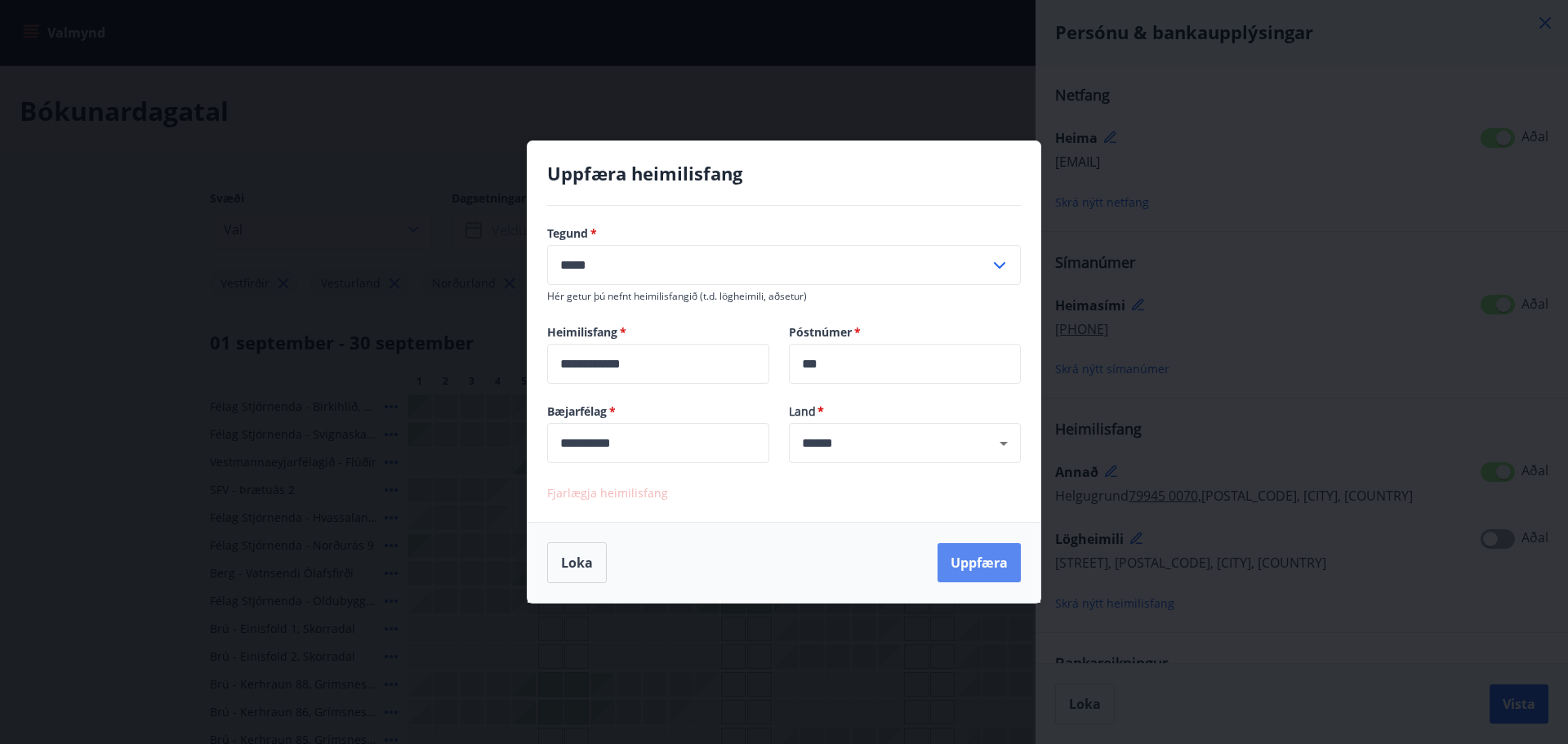 click on "Uppfæra" at bounding box center (979, 563) 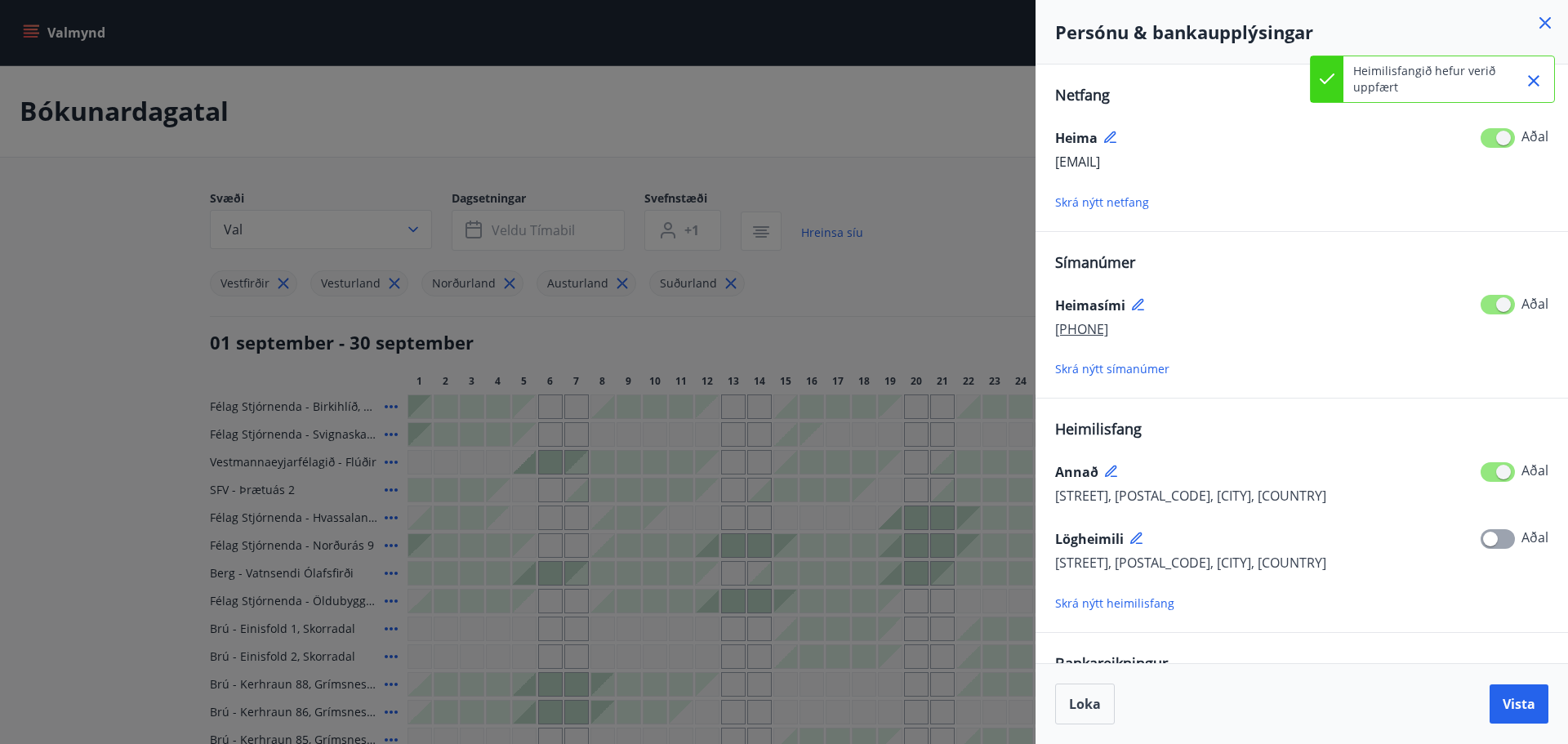 click 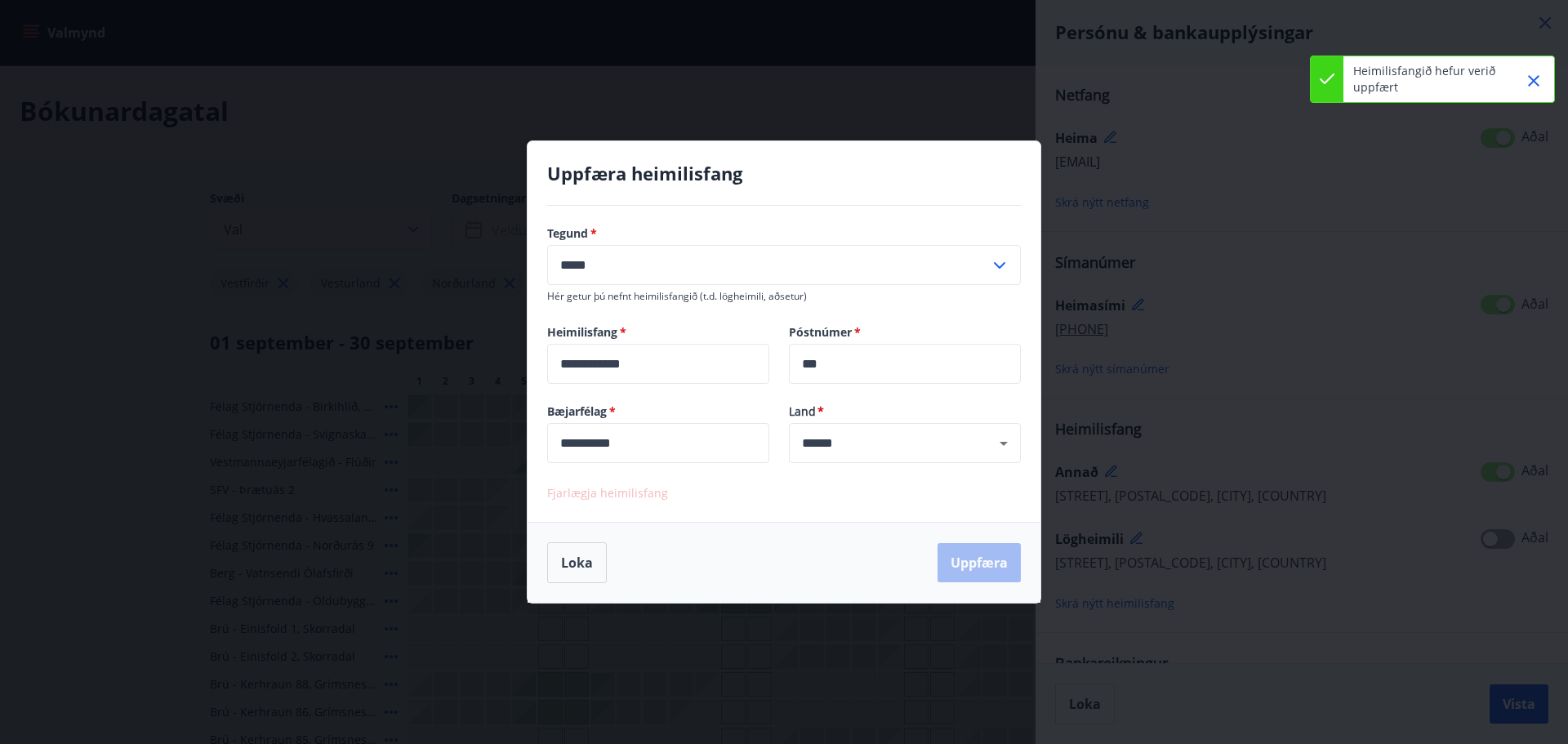 click on "**********" at bounding box center [658, 443] 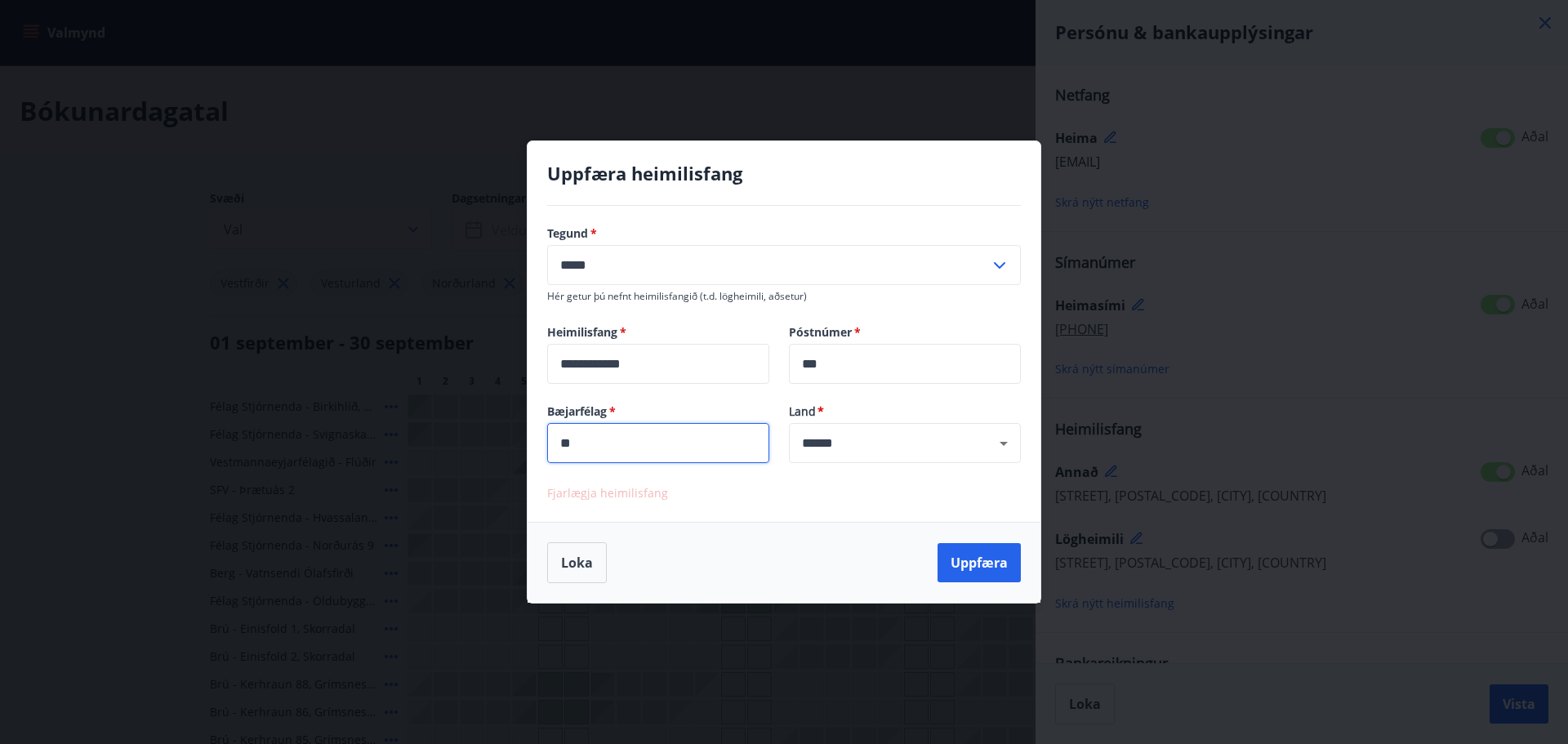 type on "*" 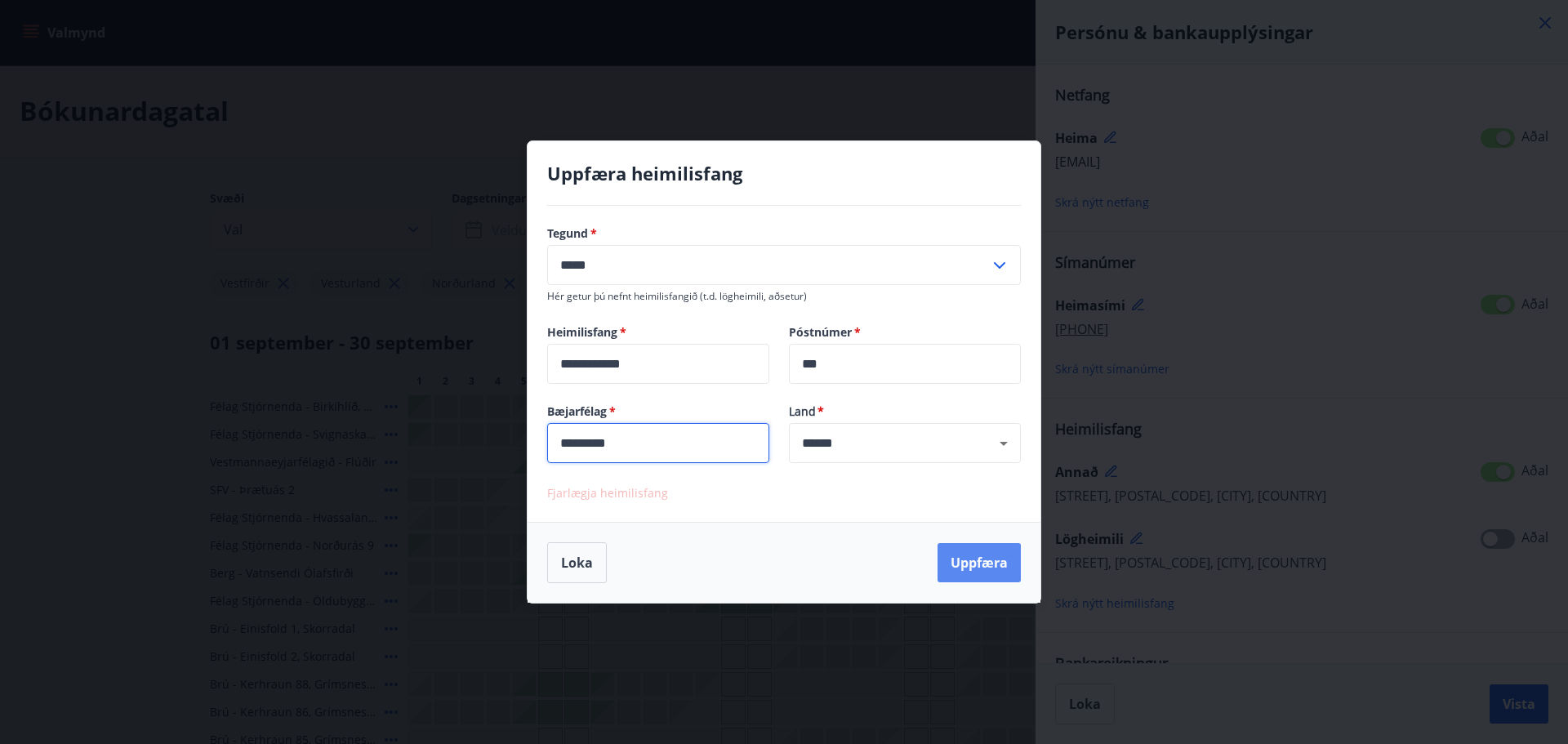 type on "*********" 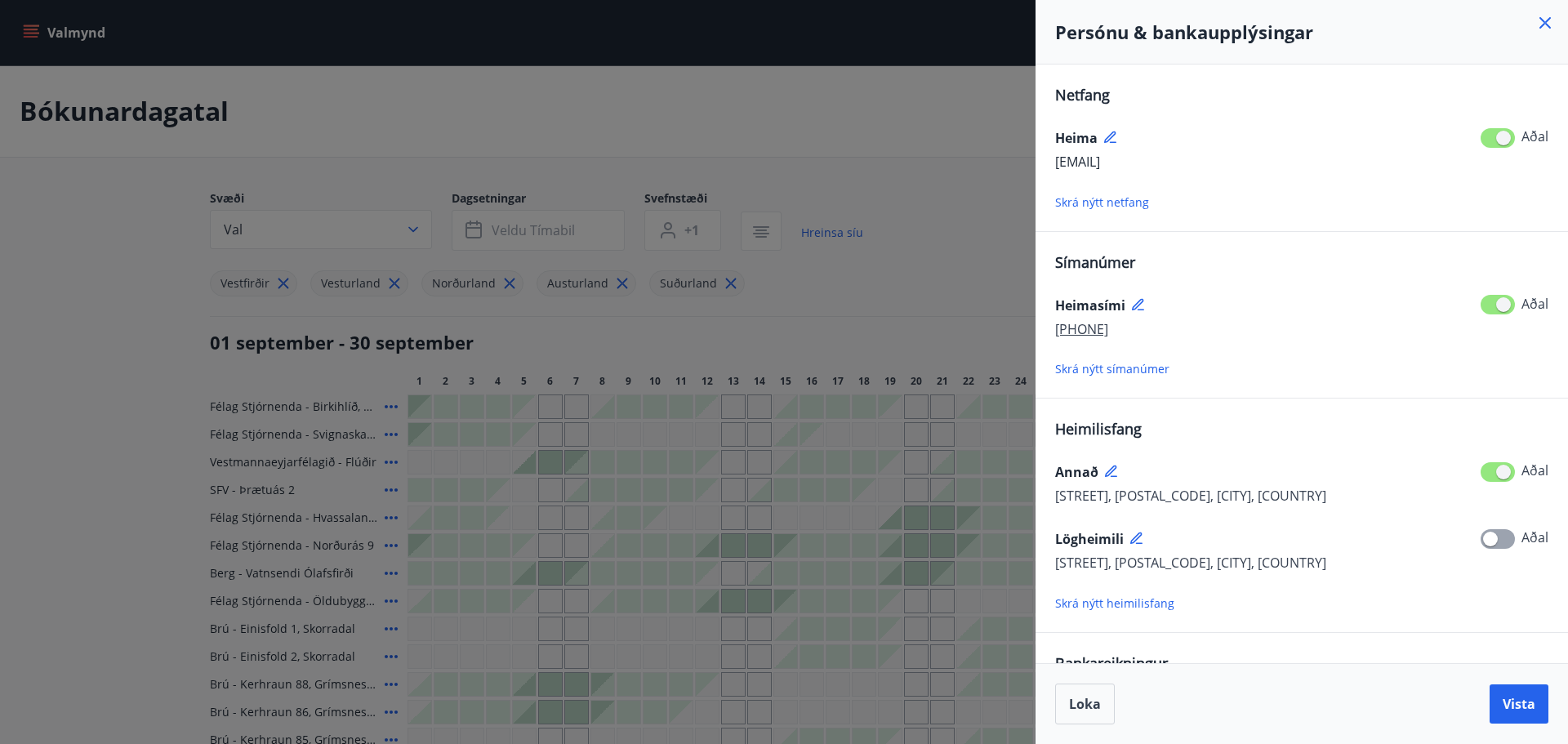 scroll, scrollTop: 96, scrollLeft: 0, axis: vertical 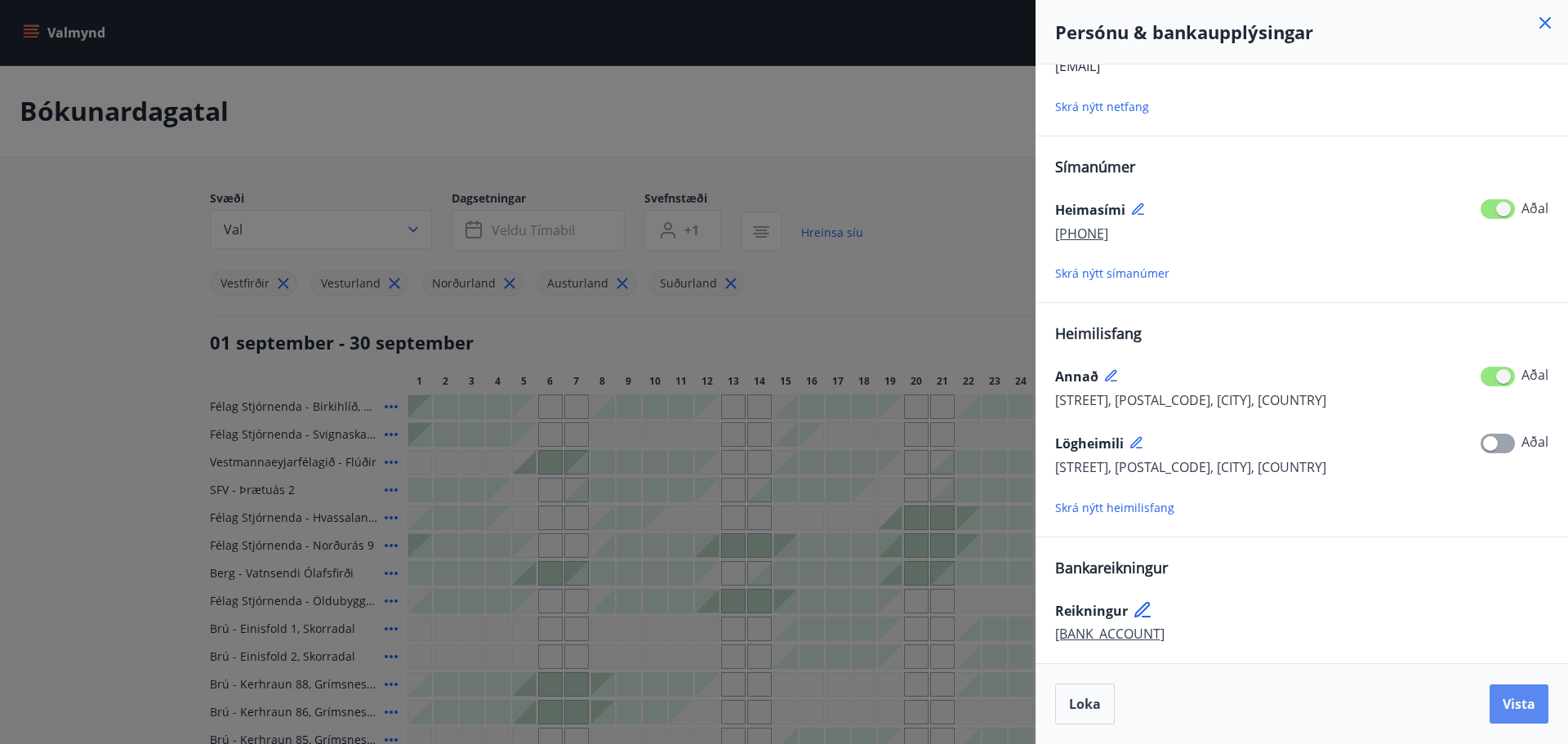 click on "Vista" at bounding box center [1519, 704] 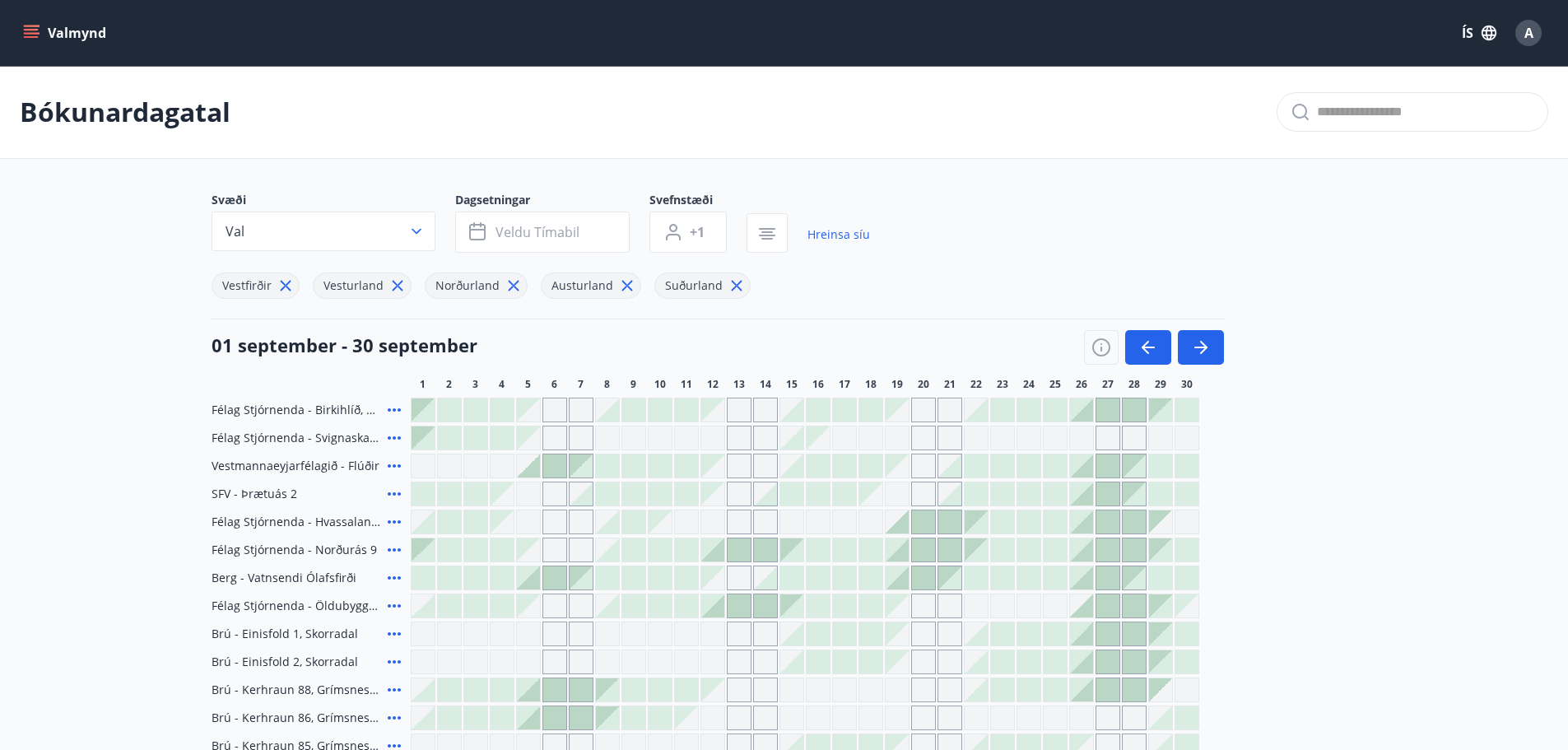 click on "Bókunardagatal" at bounding box center [784, 112] 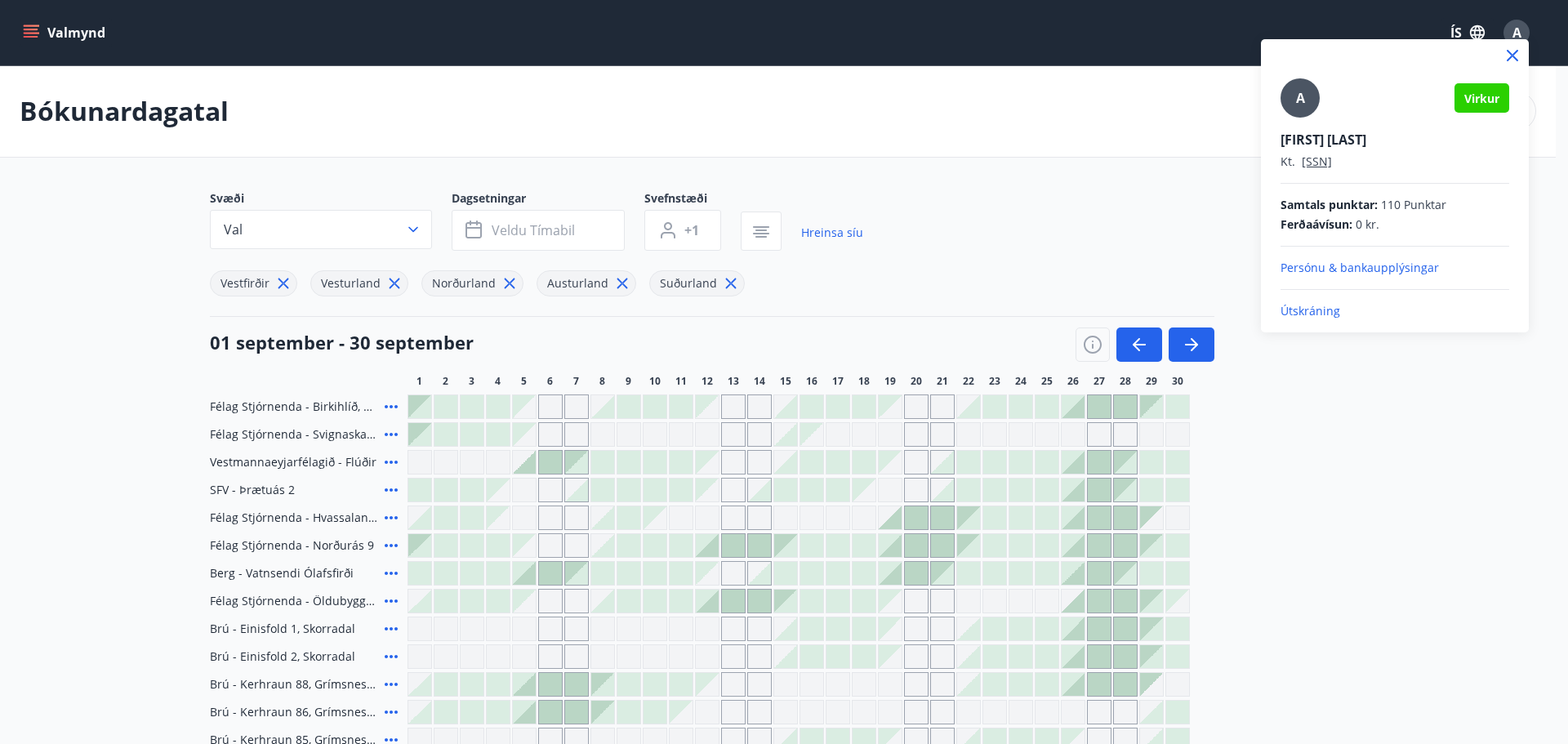 click on "Útskráning" at bounding box center [1395, 311] 